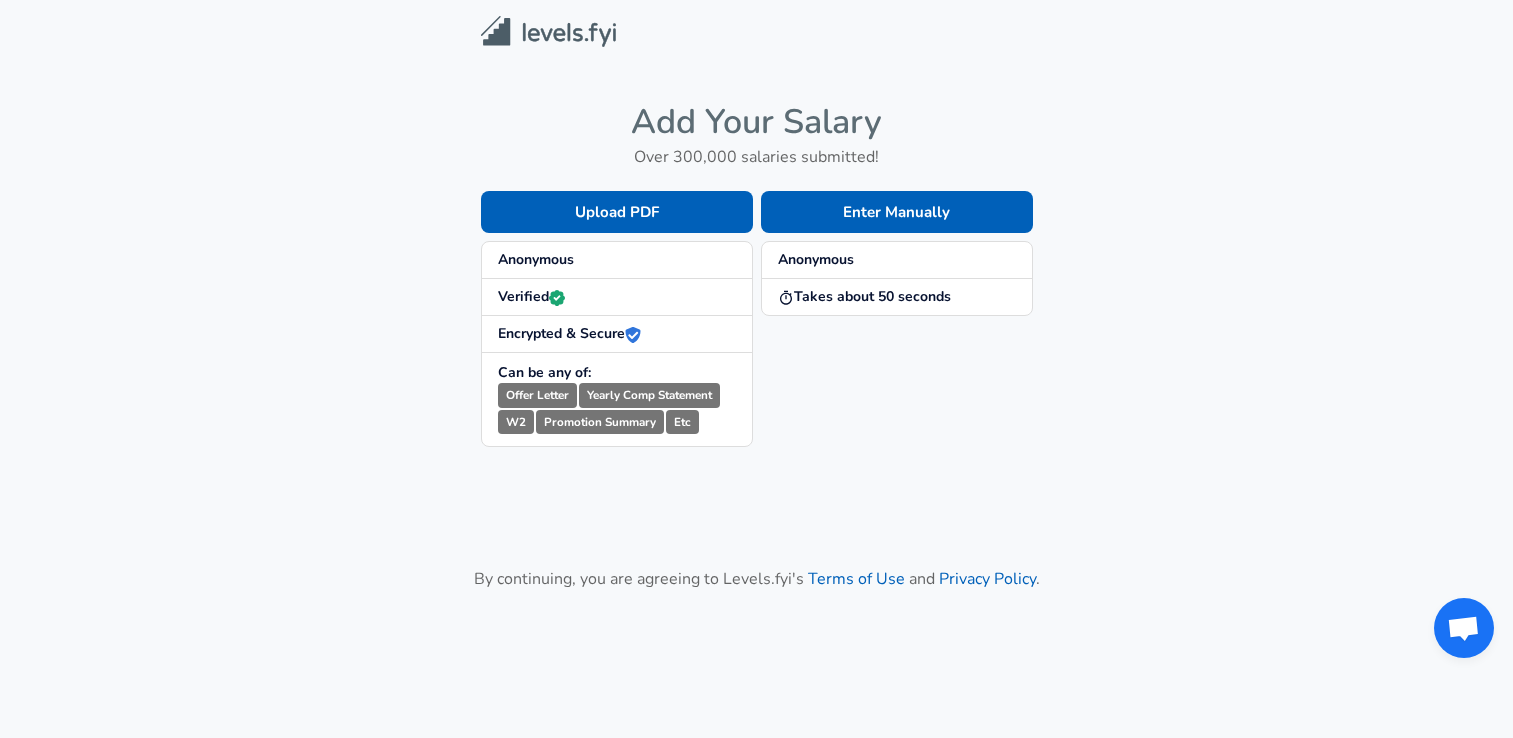 scroll, scrollTop: 0, scrollLeft: 0, axis: both 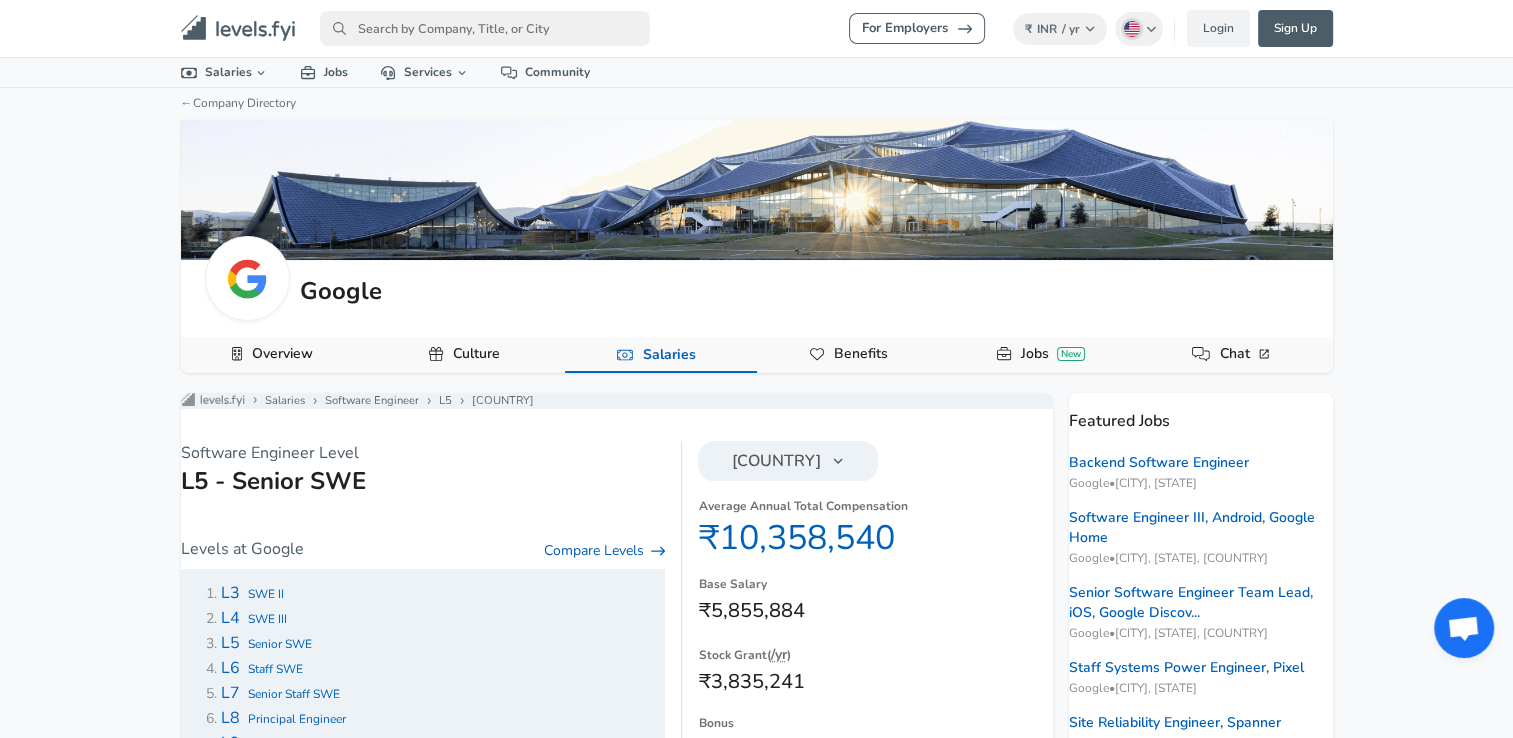 click on "For Employers ₹ INR / yr Change English (US) Change Login Sign Up All Data By Location By Company By Title Salary Calculator Chart Visualizations Verified Salaries Internships Negotiation Support Compare Benefits Who's Hiring 2024 Pay Report Top Paying Companies Integrate Blog Press Google Software Engineer Product Manager [CITY] Area Data Scientist View Individual Data Points Levels FYI Logo" at bounding box center (757, 28) 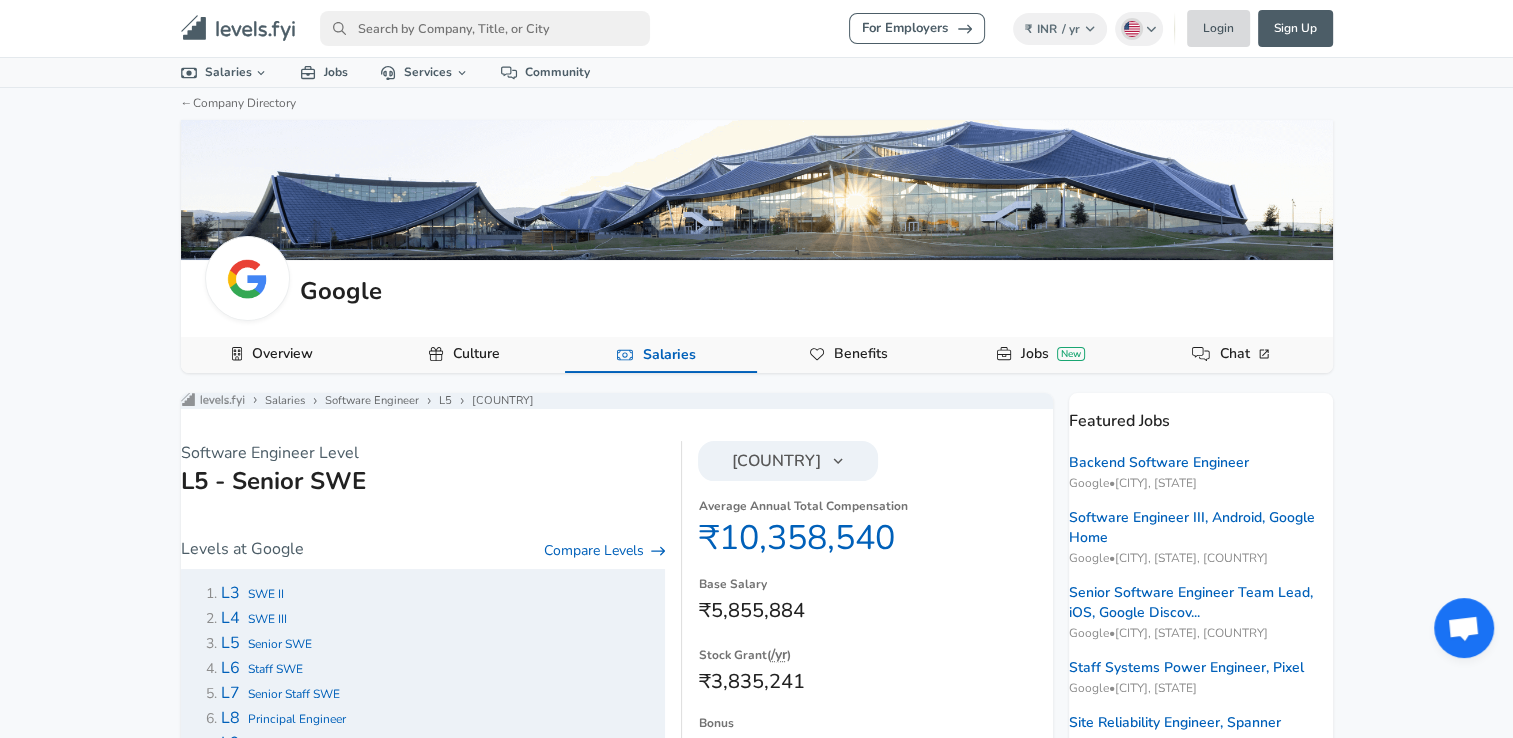 click on "Login" at bounding box center [1218, 28] 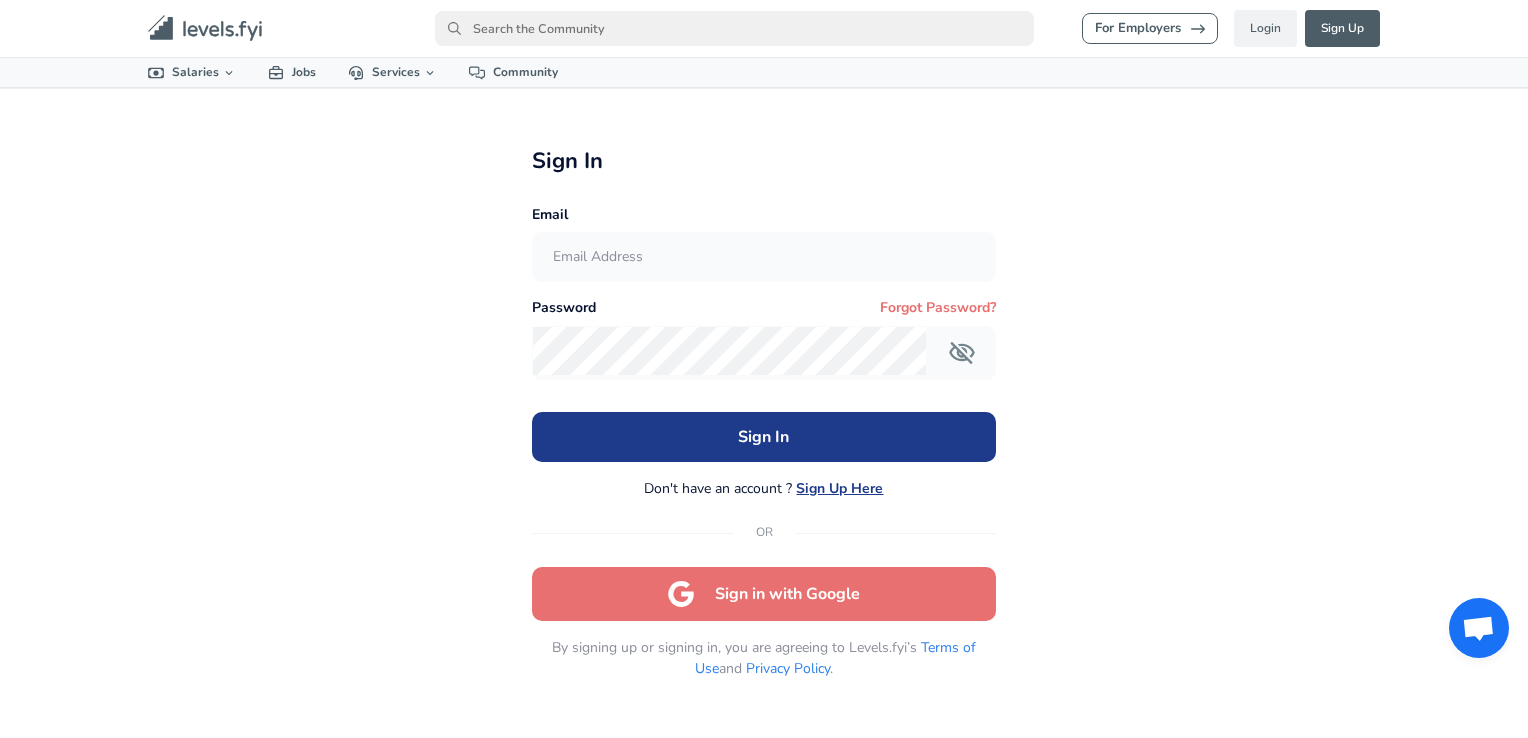 click on "Sign in with Google" at bounding box center [764, 594] 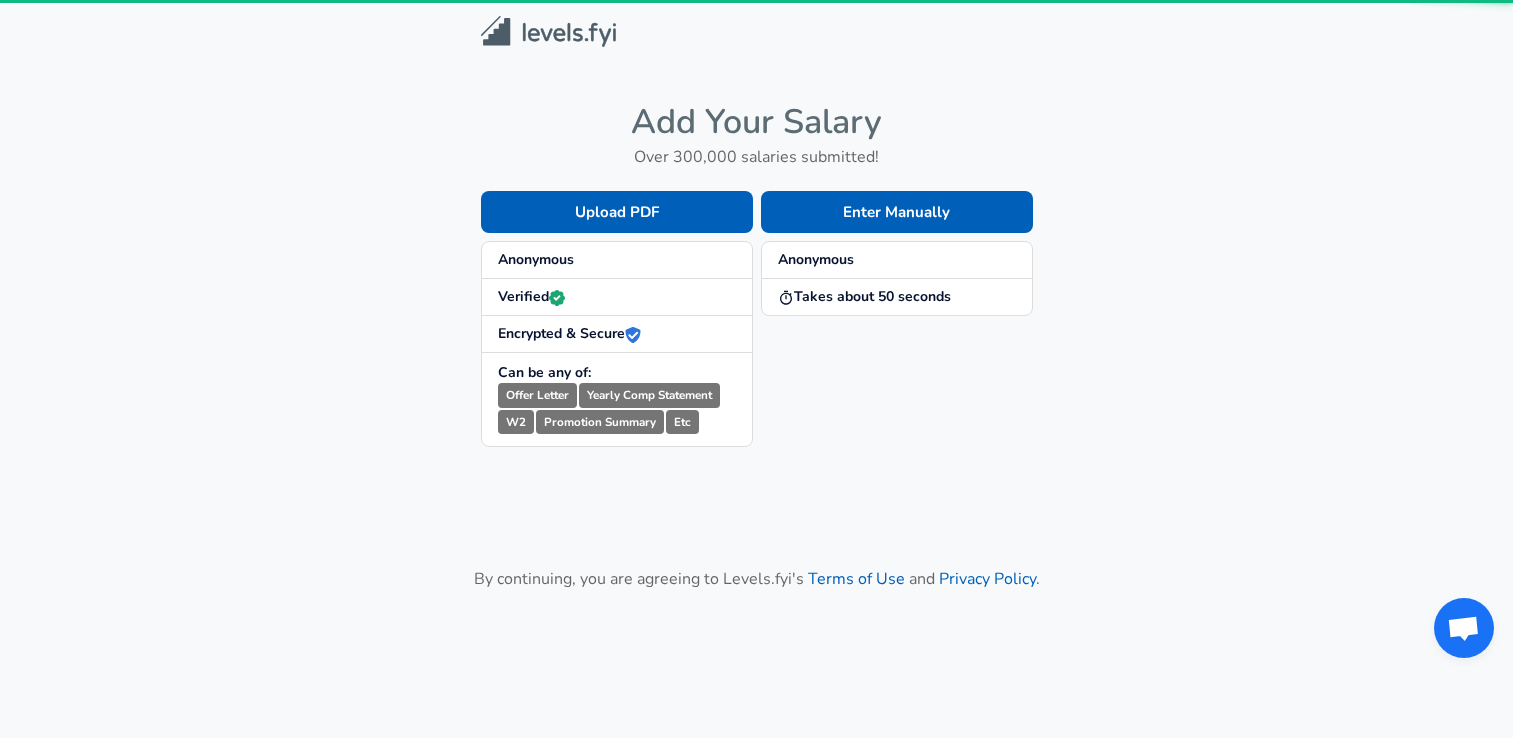 scroll, scrollTop: 0, scrollLeft: 0, axis: both 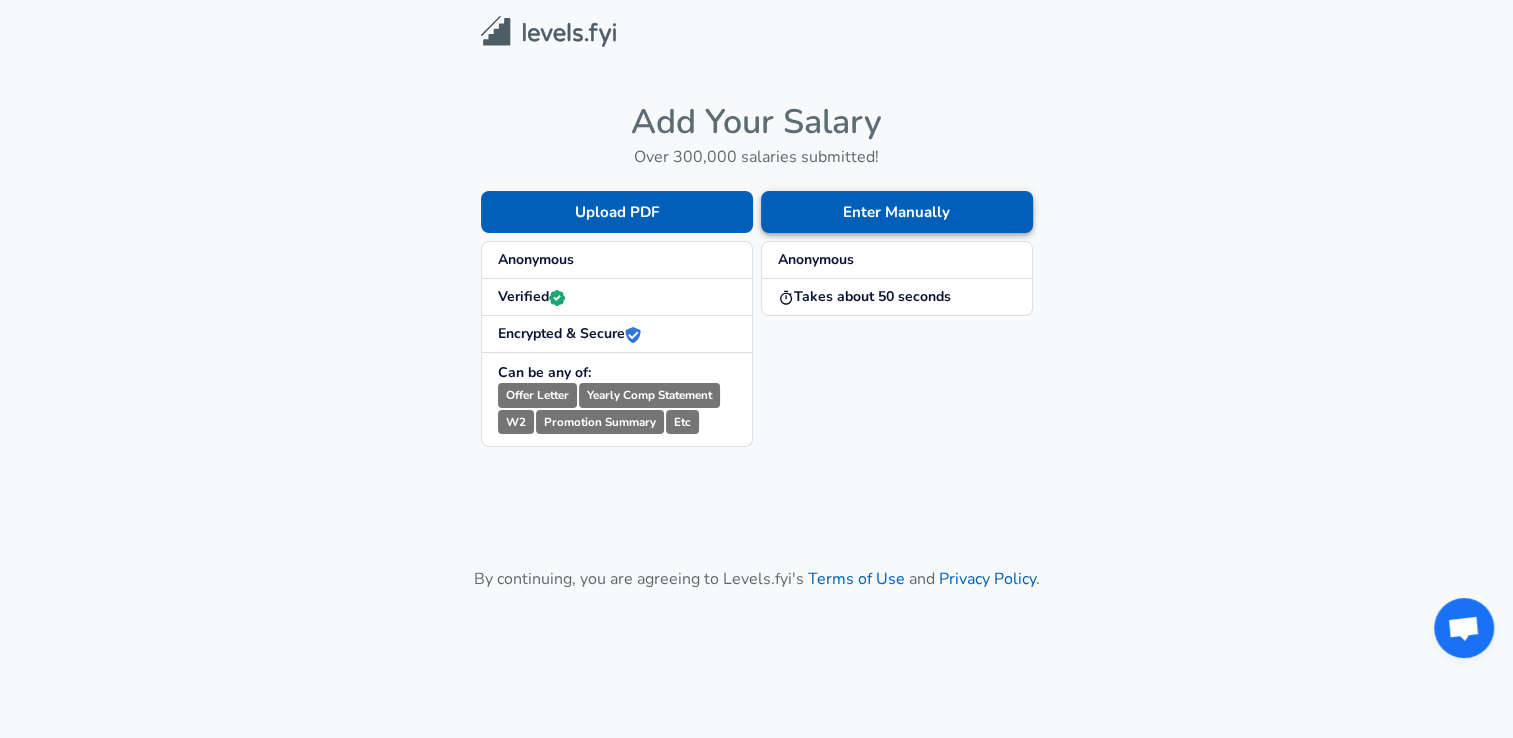 click on "Enter Manually" at bounding box center (897, 212) 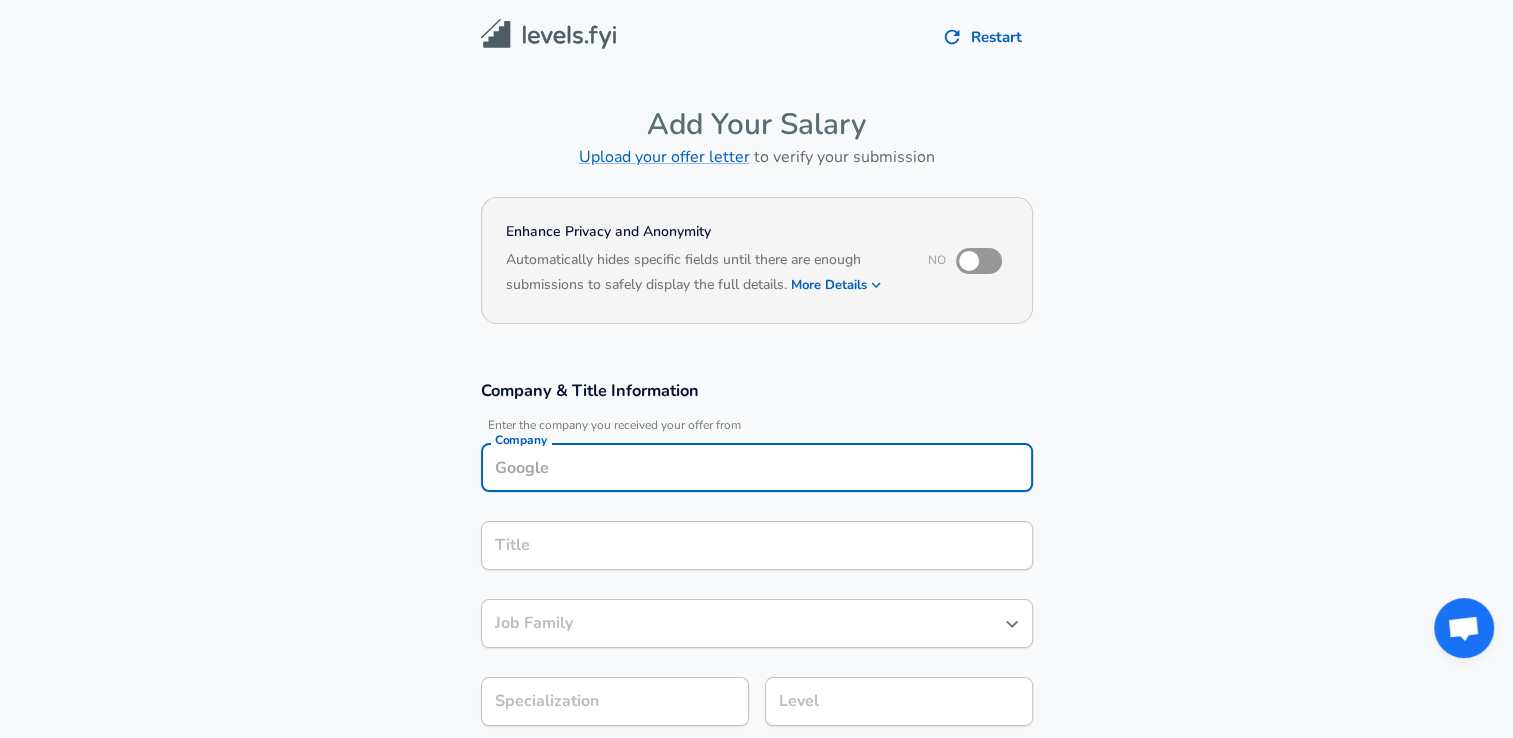 scroll, scrollTop: 20, scrollLeft: 0, axis: vertical 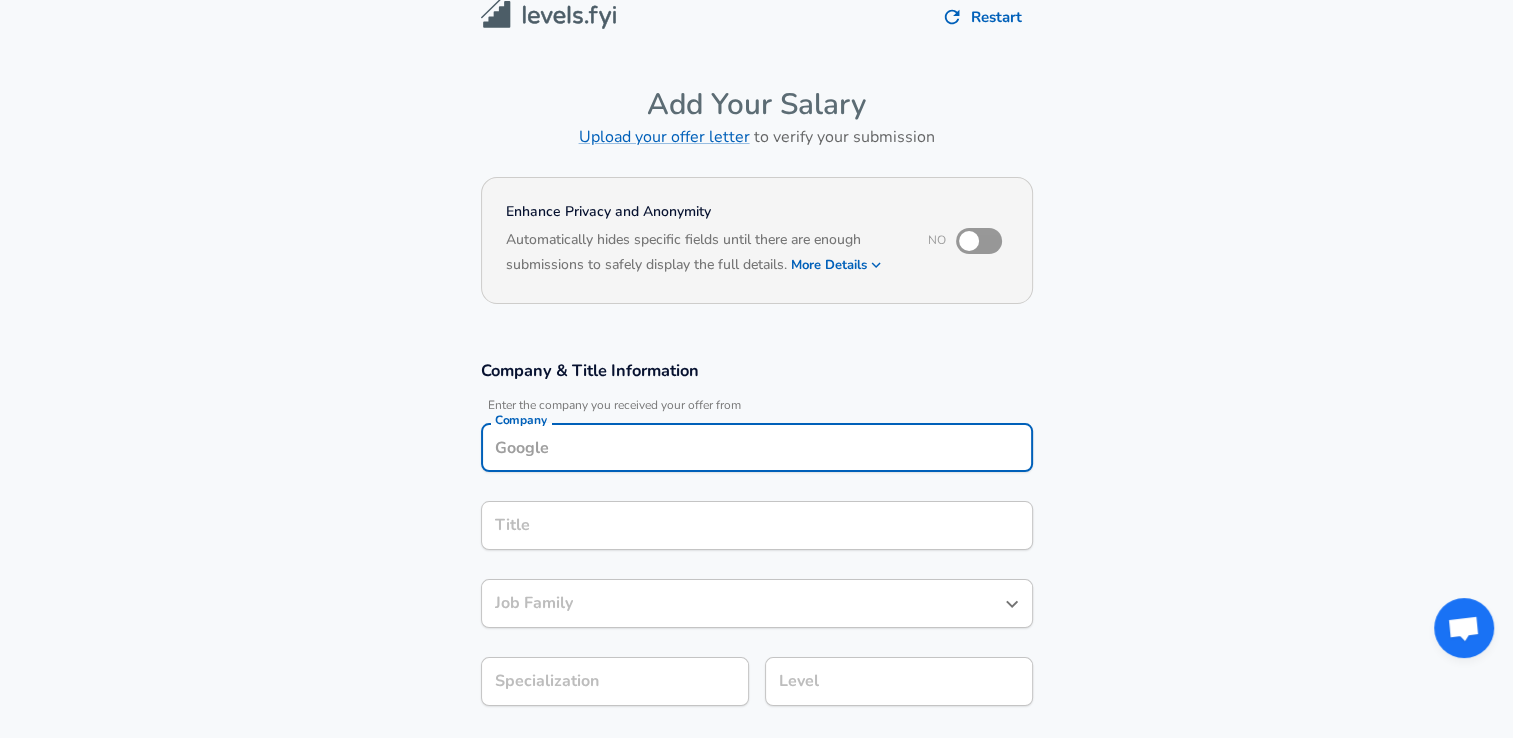 click on "Company" at bounding box center (757, 447) 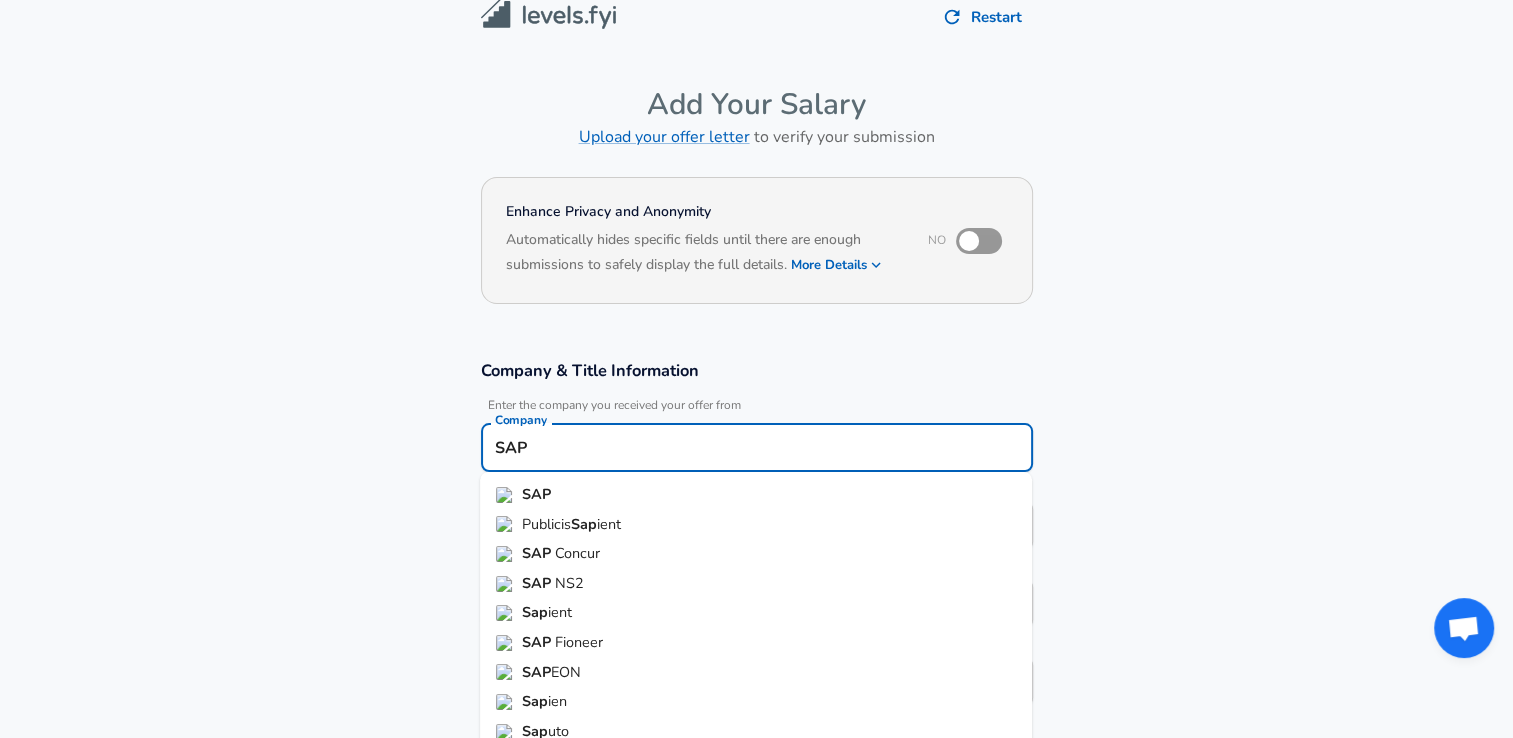 click on "SAP" at bounding box center [756, 495] 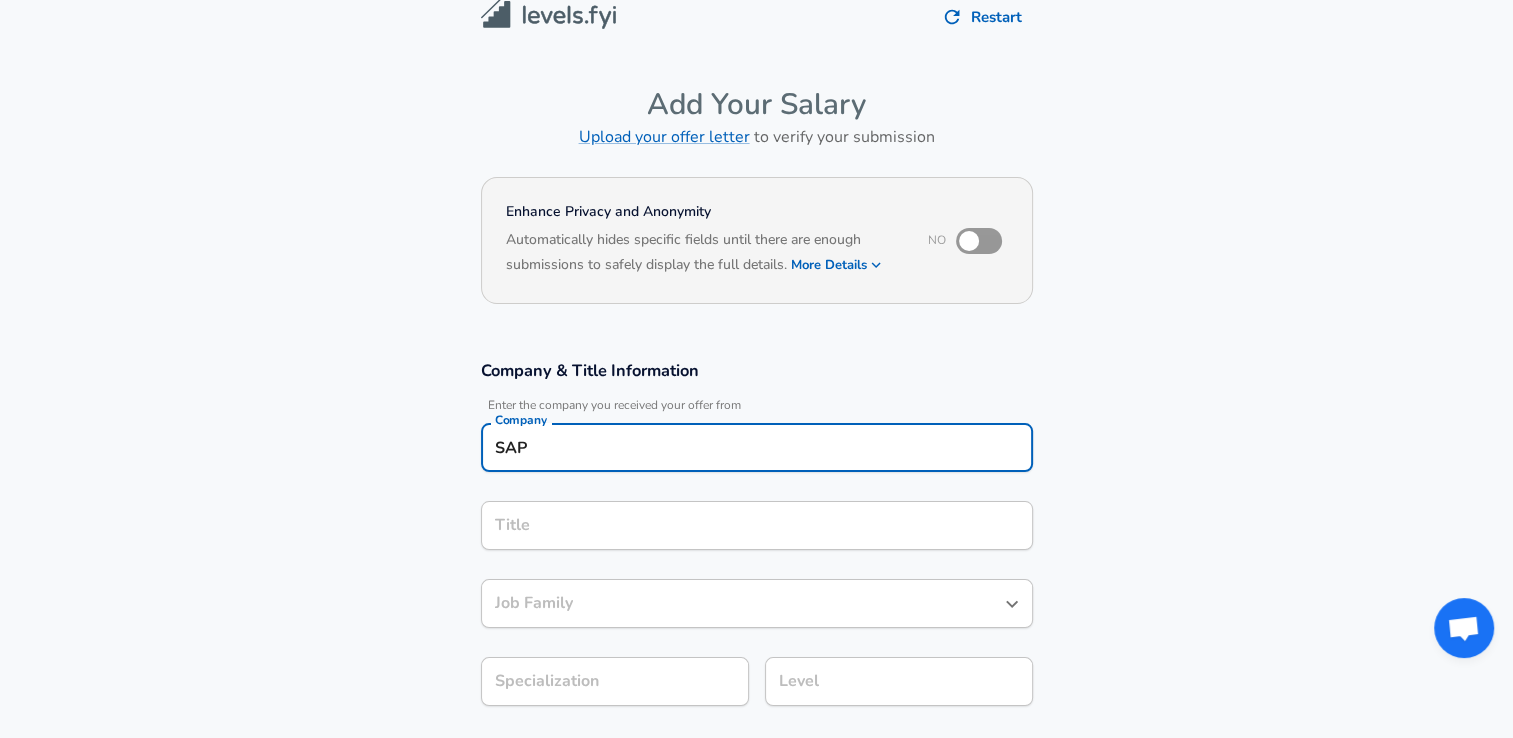 type on "SAP" 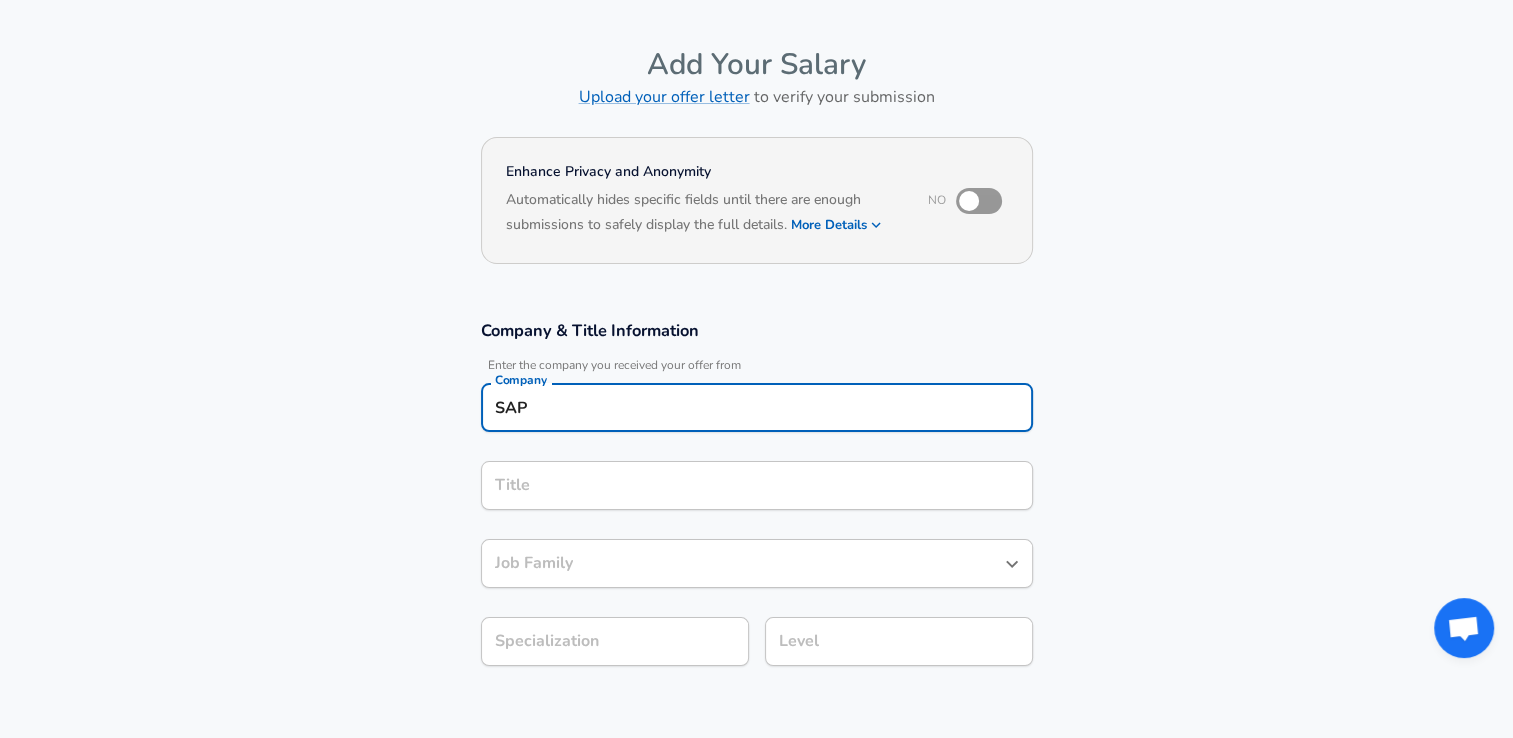 click on "Title" at bounding box center (757, 485) 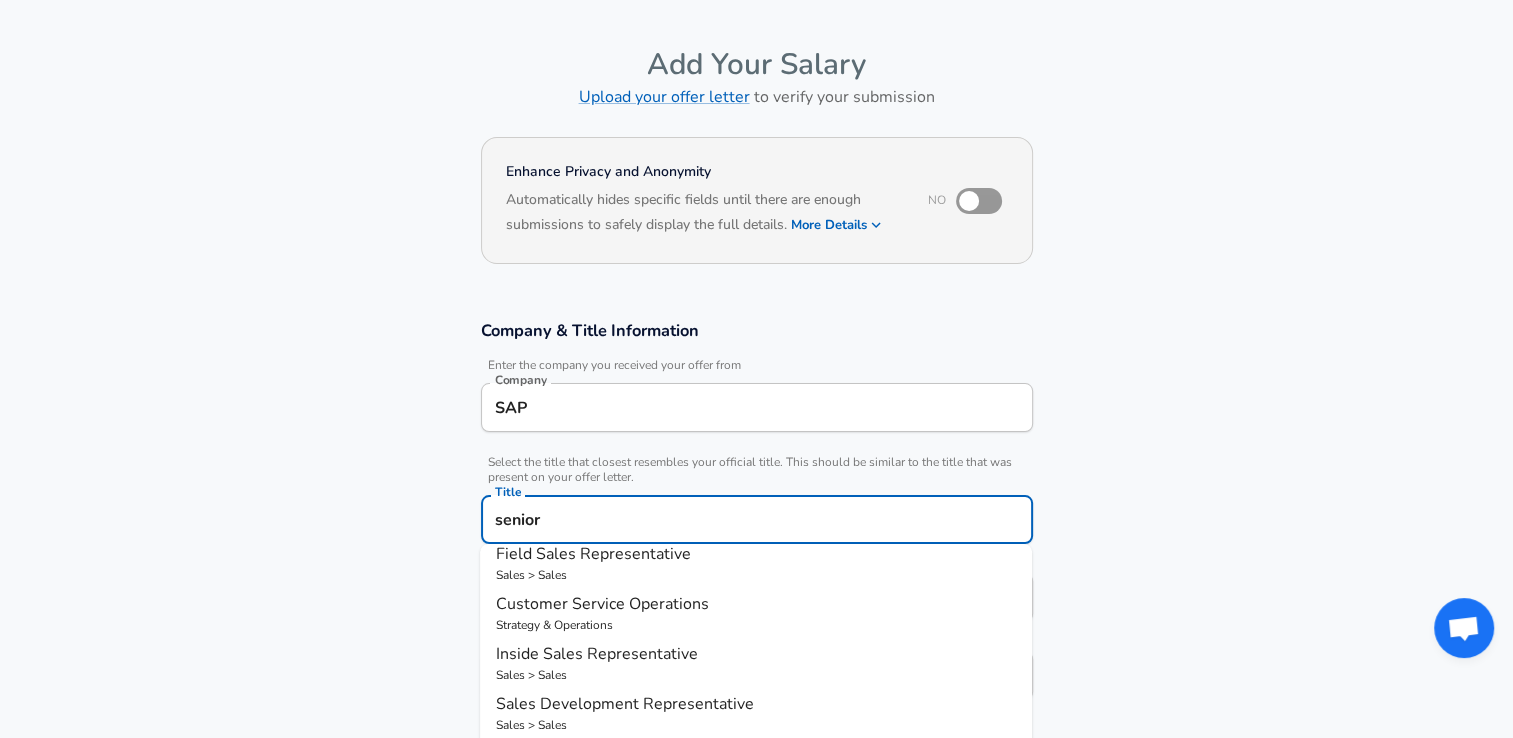 scroll, scrollTop: 220, scrollLeft: 0, axis: vertical 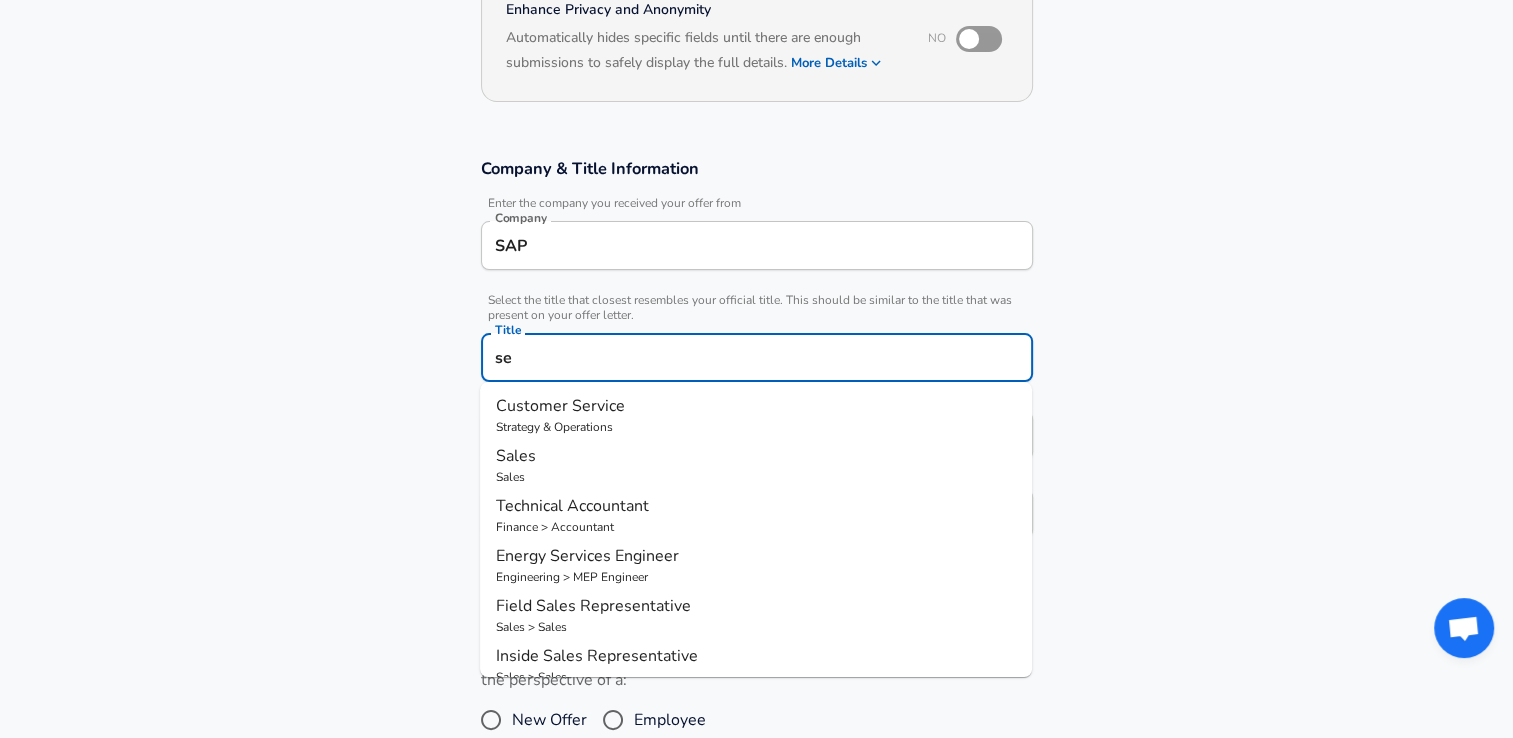 type on "s" 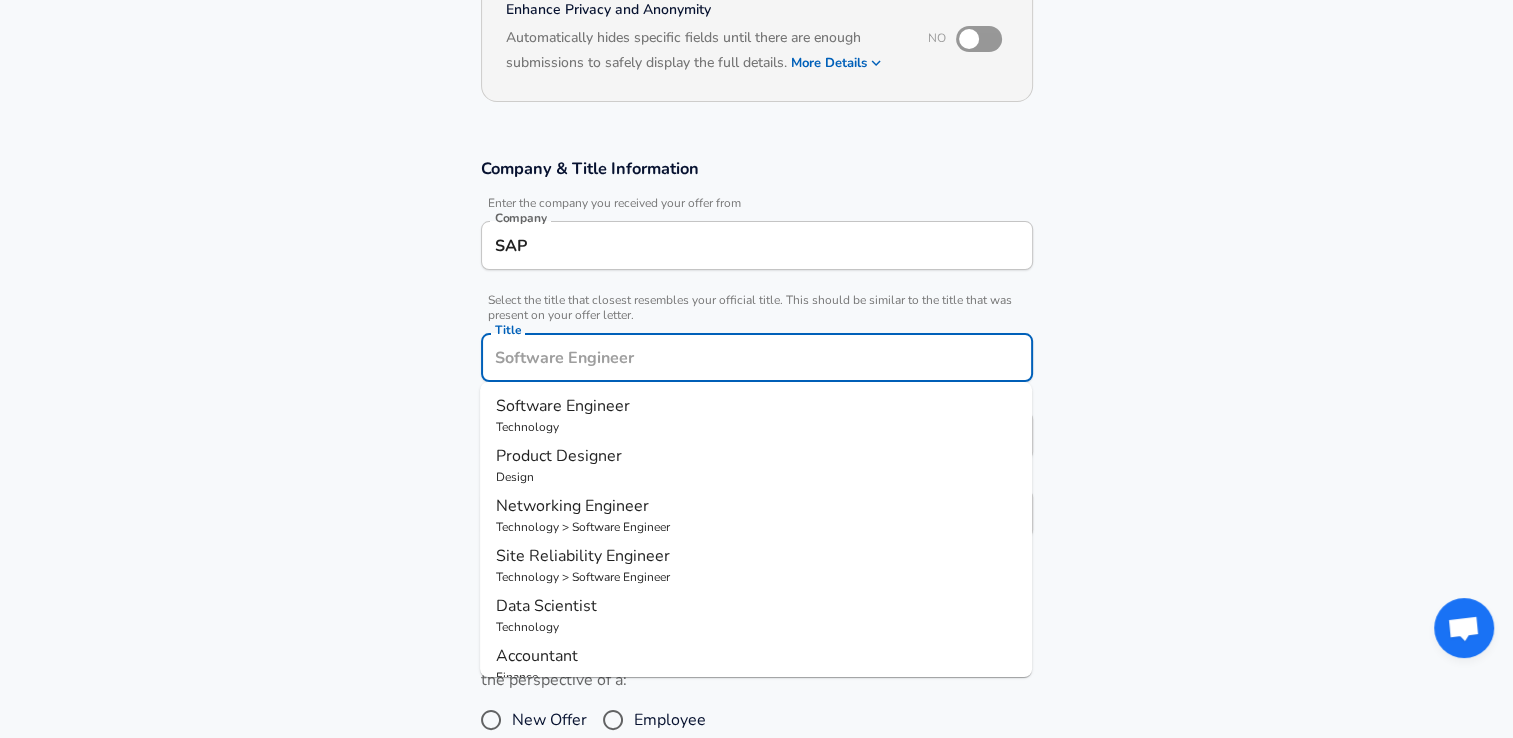 click on "Technology" at bounding box center [756, 427] 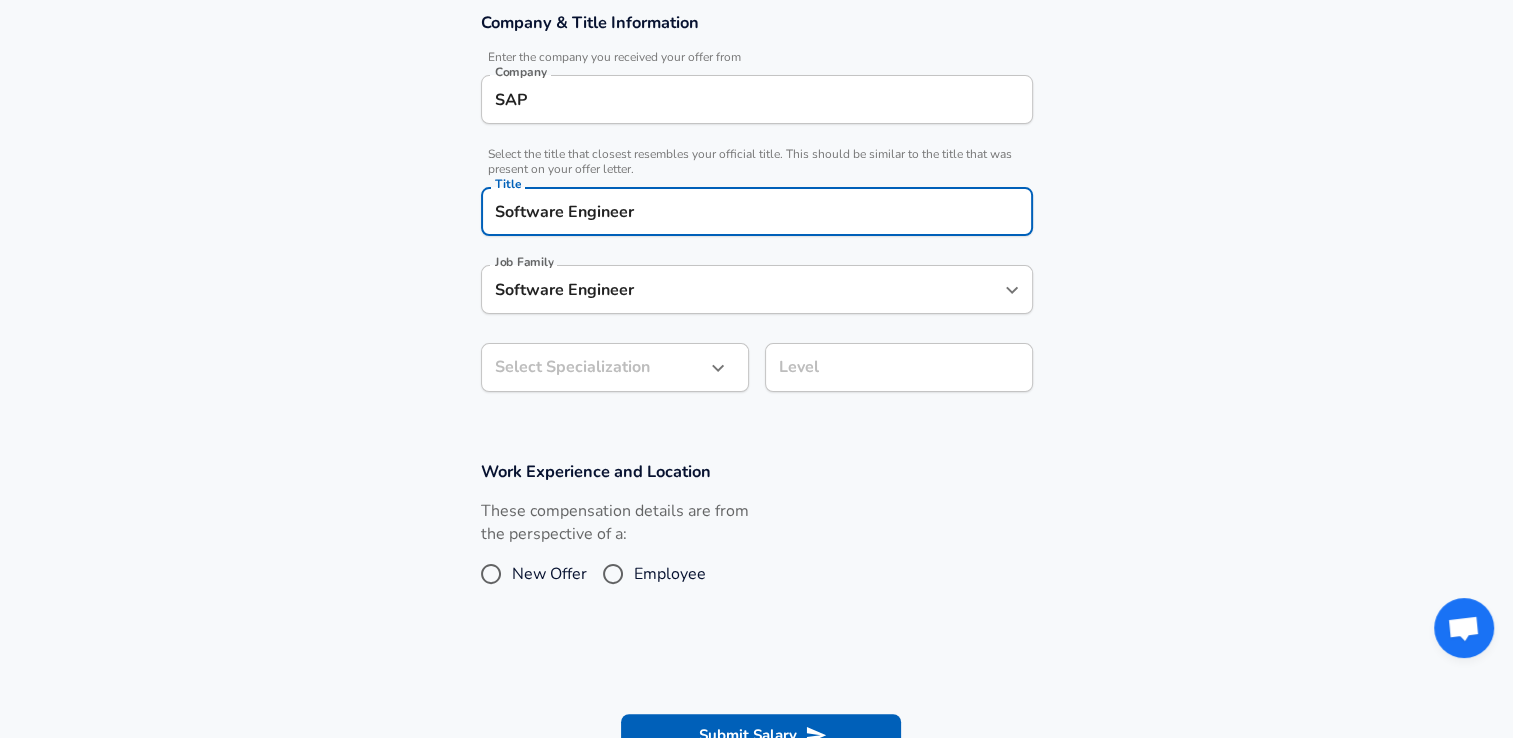 scroll, scrollTop: 428, scrollLeft: 0, axis: vertical 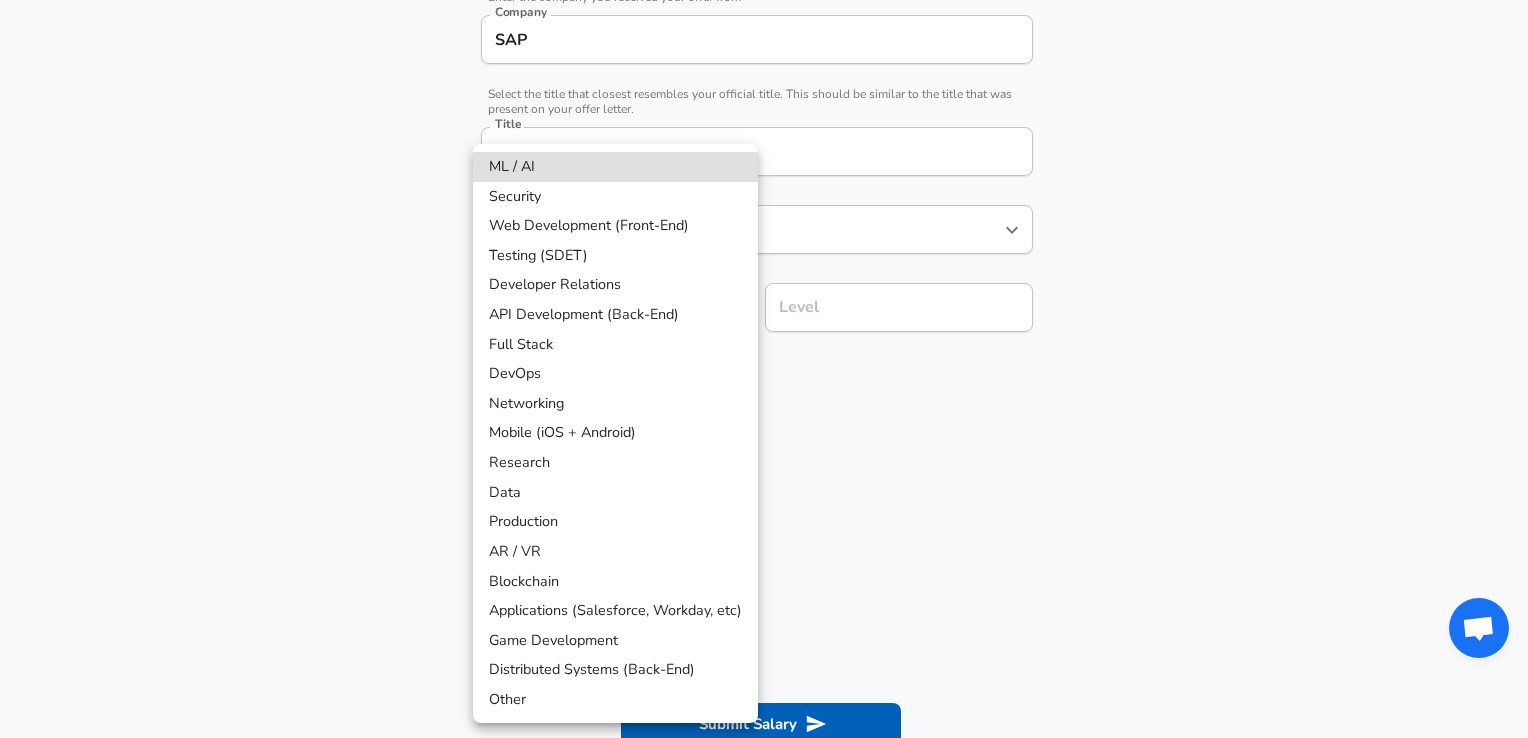 click on "Restart Add Your Salary Upload your offer letter to verify your submission Enhance Privacy and Anonymity No Automatically hides specific fields until there are enough submissions to safely display the full details. More Details Based on your submission and the data points that we have already collected, we will automatically hide and anonymize specific fields if there aren't enough data points to remain sufficiently anonymous. Company & Title Information Enter the company you received your offer from Company SAP Company Select the title that closest resembles your official title. This should be similar to the title that was present on your offer letter. Title Software Engineer Title Job Family Software Engineer Job Family Select a Specialization that best fits your role. If you can't find one, select 'Other' to enter a custom specialization Select Specialization [SPECIALIZATION] Select Specialization Level Level Work Experience and Location These compensation details are from the perspective of a: New Offer" at bounding box center [764, -59] 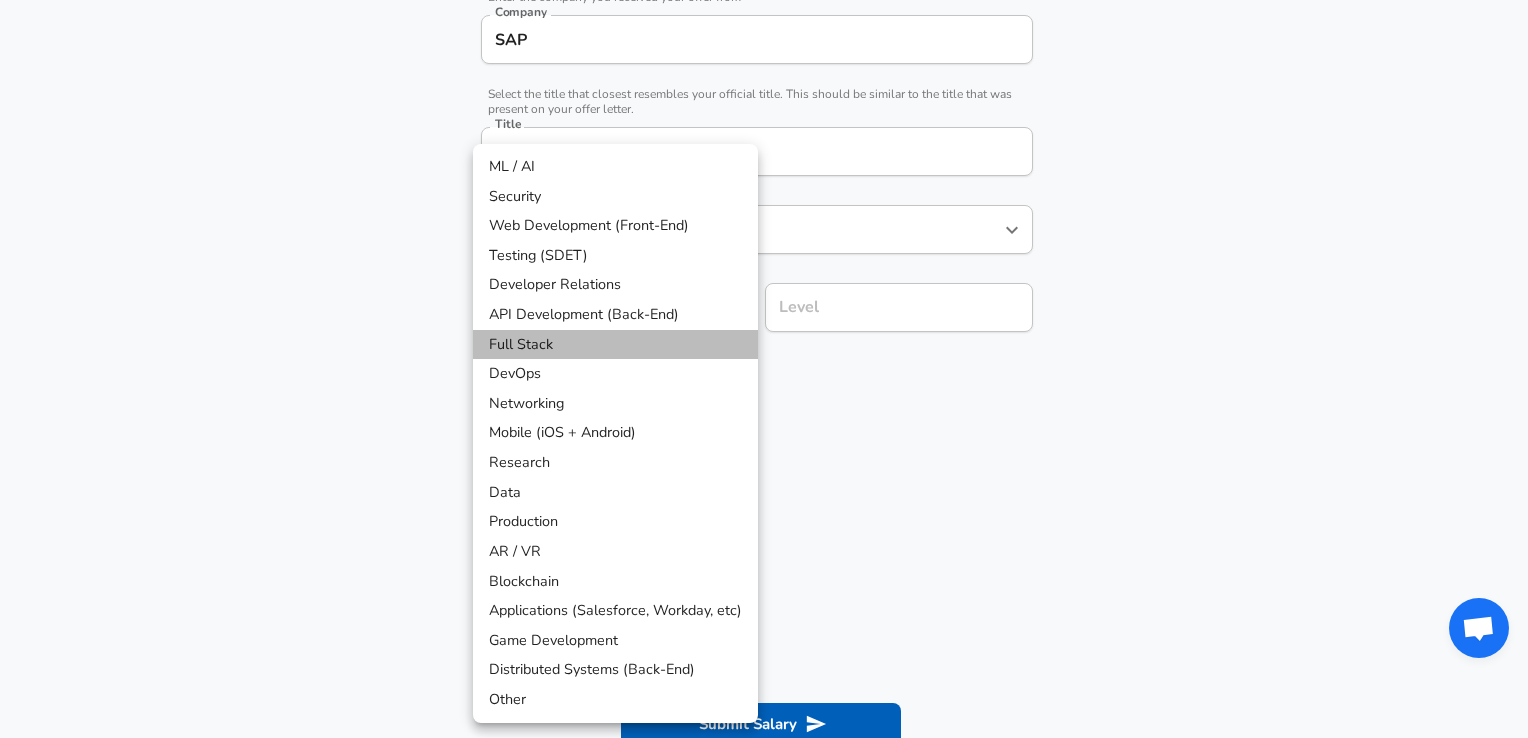 click on "Full Stack" at bounding box center (615, 345) 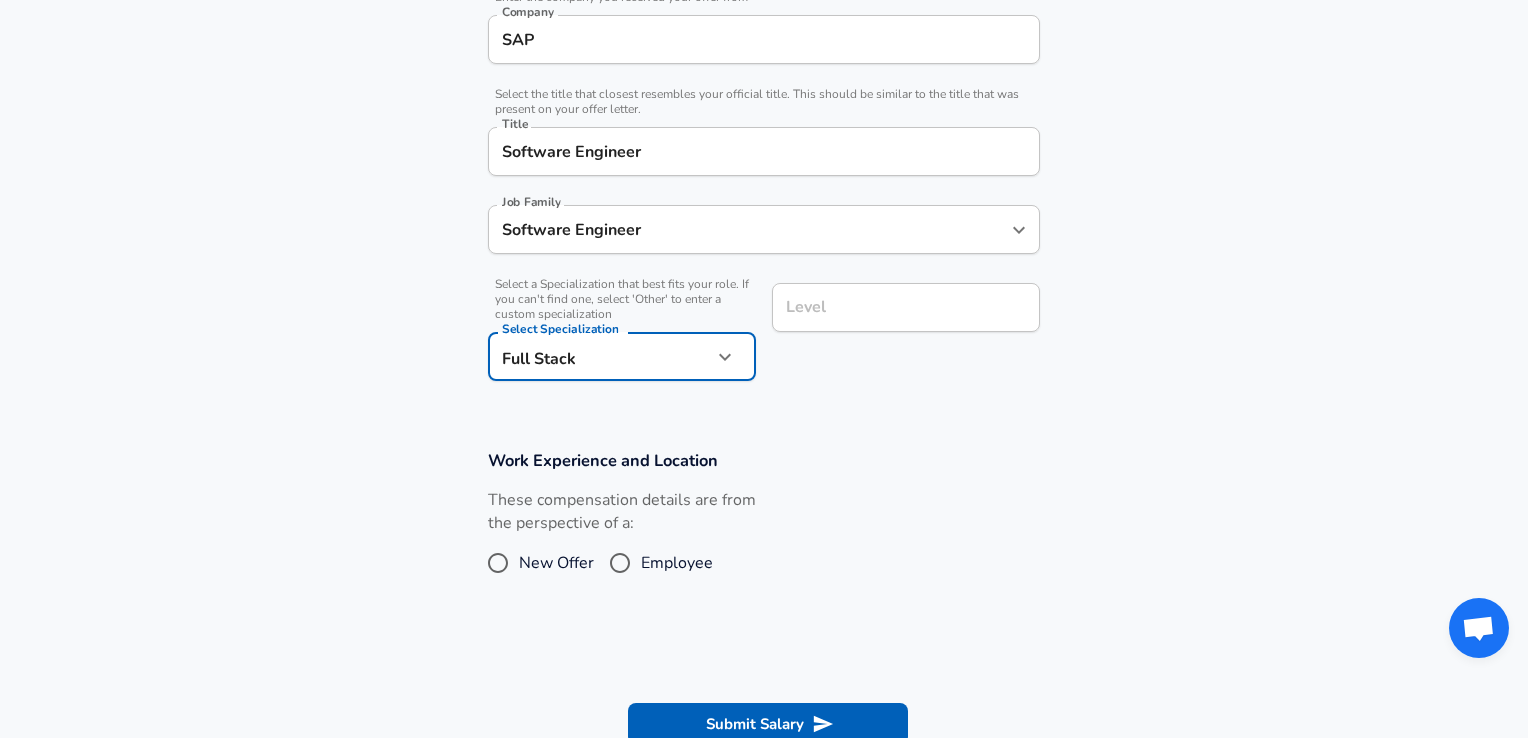 click on "Restart Add Your Salary Upload your offer letter to verify your submission Enhance Privacy and Anonymity No Automatically hides specific fields until there are enough submissions to safely display the full details. More Details Based on your submission and the data points that we have already collected, we will automatically hide and anonymize specific fields if there aren't enough data points to remain sufficiently anonymous. Company & Title Information Enter the company you received your offer from Company SAP Company Select the title that closest resembles your official title. This should be similar to the title that was present on your offer letter. Title Software Engineer Title Job Family Software Engineer Job Family Select a Specialization that best fits your role. If you can't find one, select 'Other' to enter a custom specialization Select Specialization Full Stack Full Stack Select Specialization Level Level Work Experience and Location New Offer Employee Submit Salary Terms of Use and" at bounding box center (764, -59) 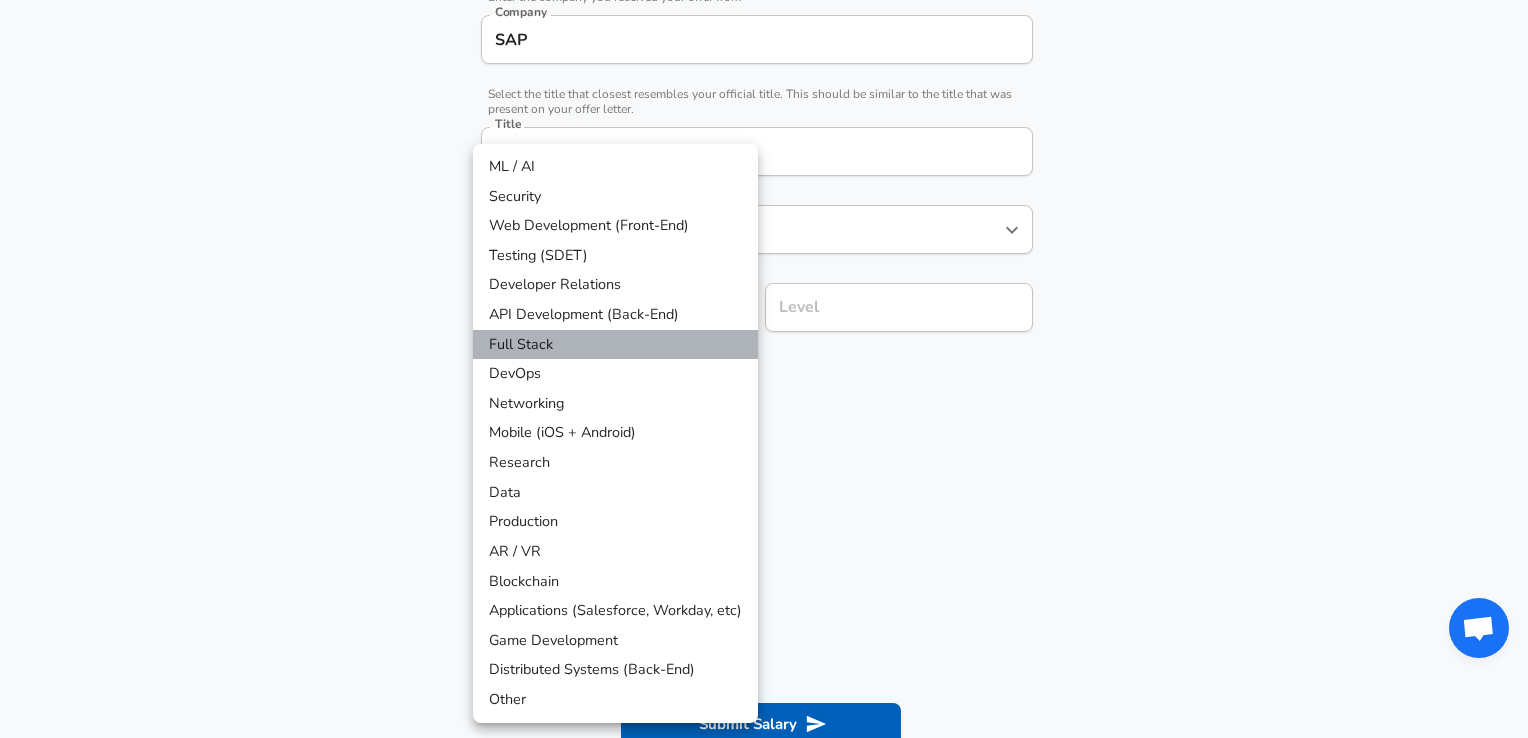 click on "Full Stack" at bounding box center (615, 345) 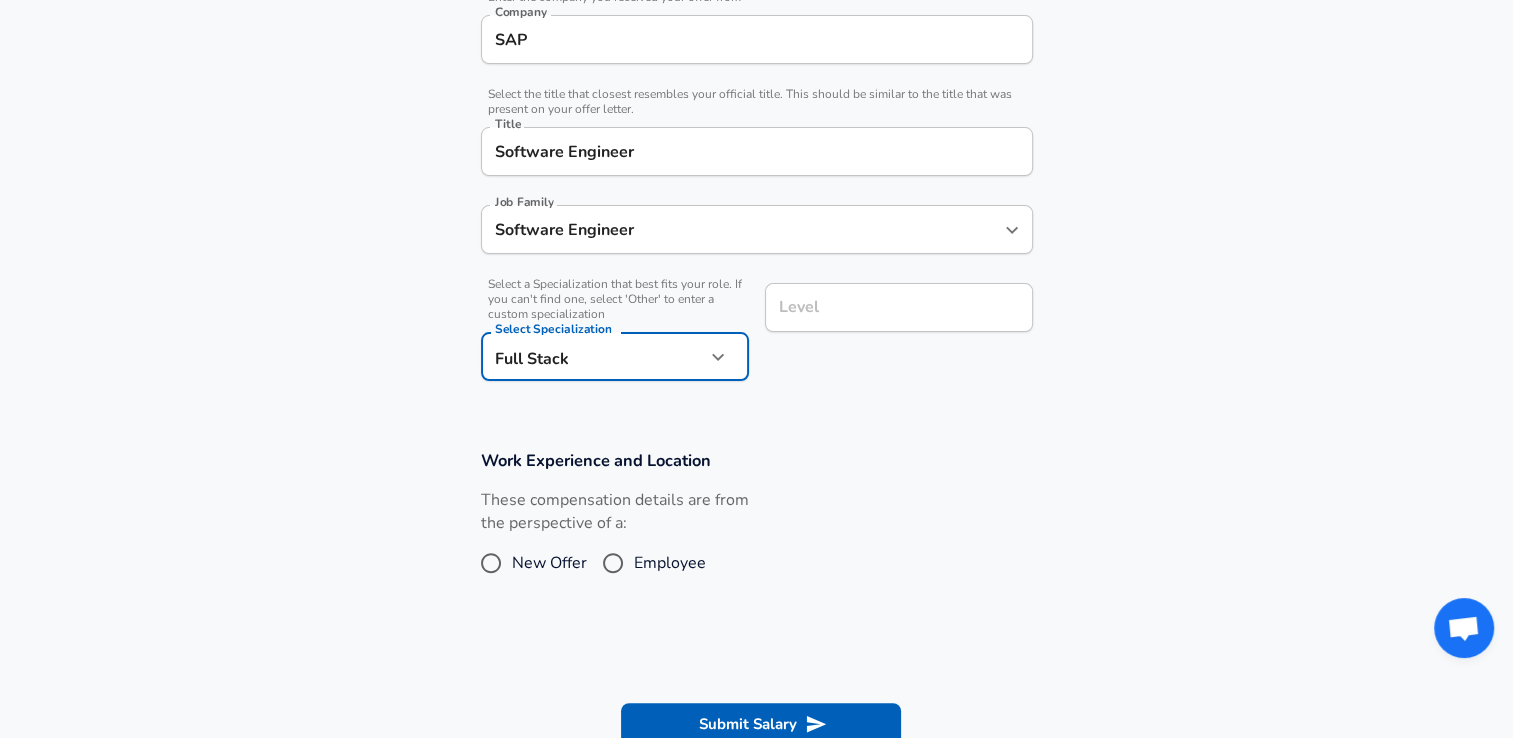click on "Company & Title Information Enter the company you received your offer from Company SAP Company Select the title that closest resembles your official title. This should be similar to the title that was present on your offer letter. Title Software Engineer Title Job Family Software Engineer Job Family Select a Specialization that best fits your role. If you can't find one, select 'Other' to enter a custom specialization Select Specialization Full Stack Full Stack Select Specialization Level Level" at bounding box center (756, 177) 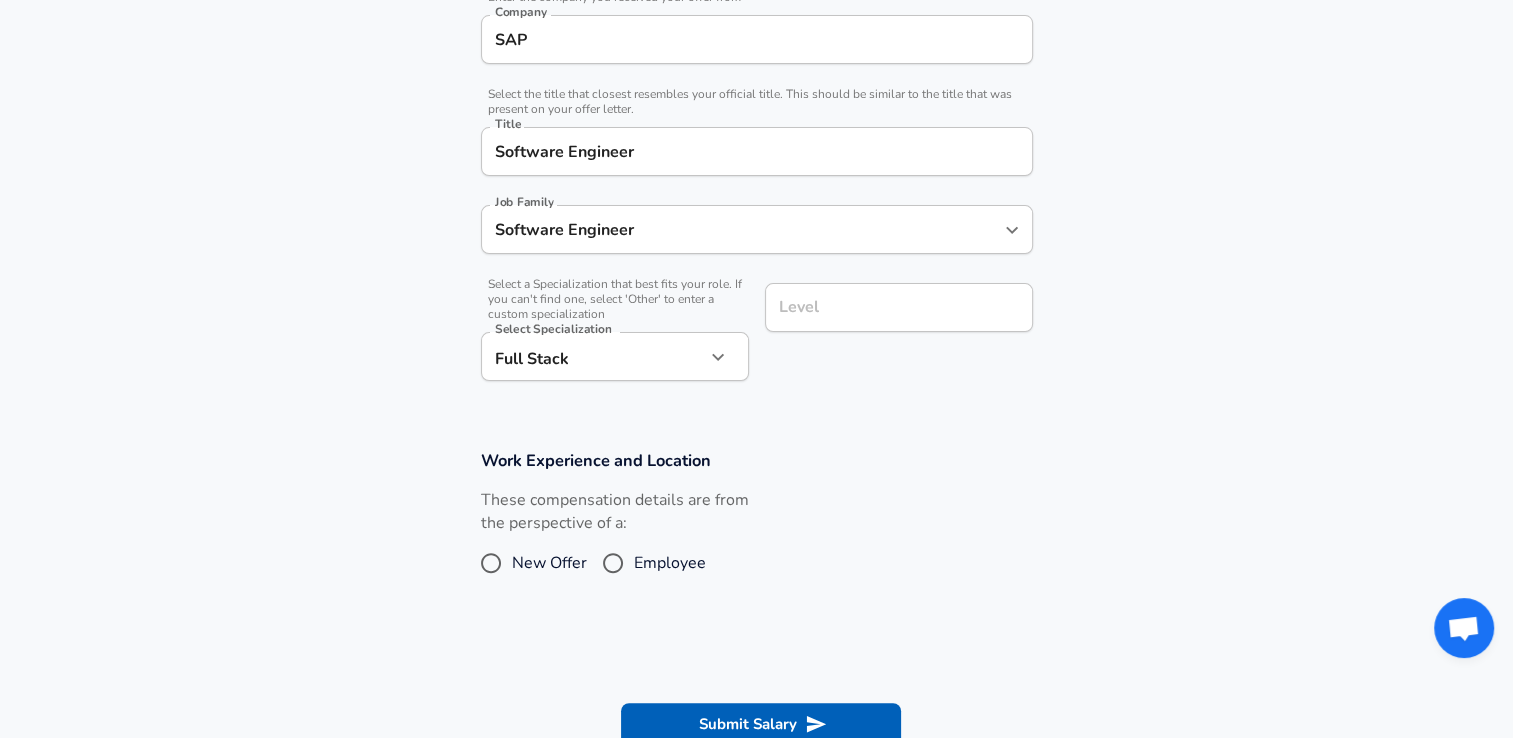 click on "Level Level" at bounding box center (891, 330) 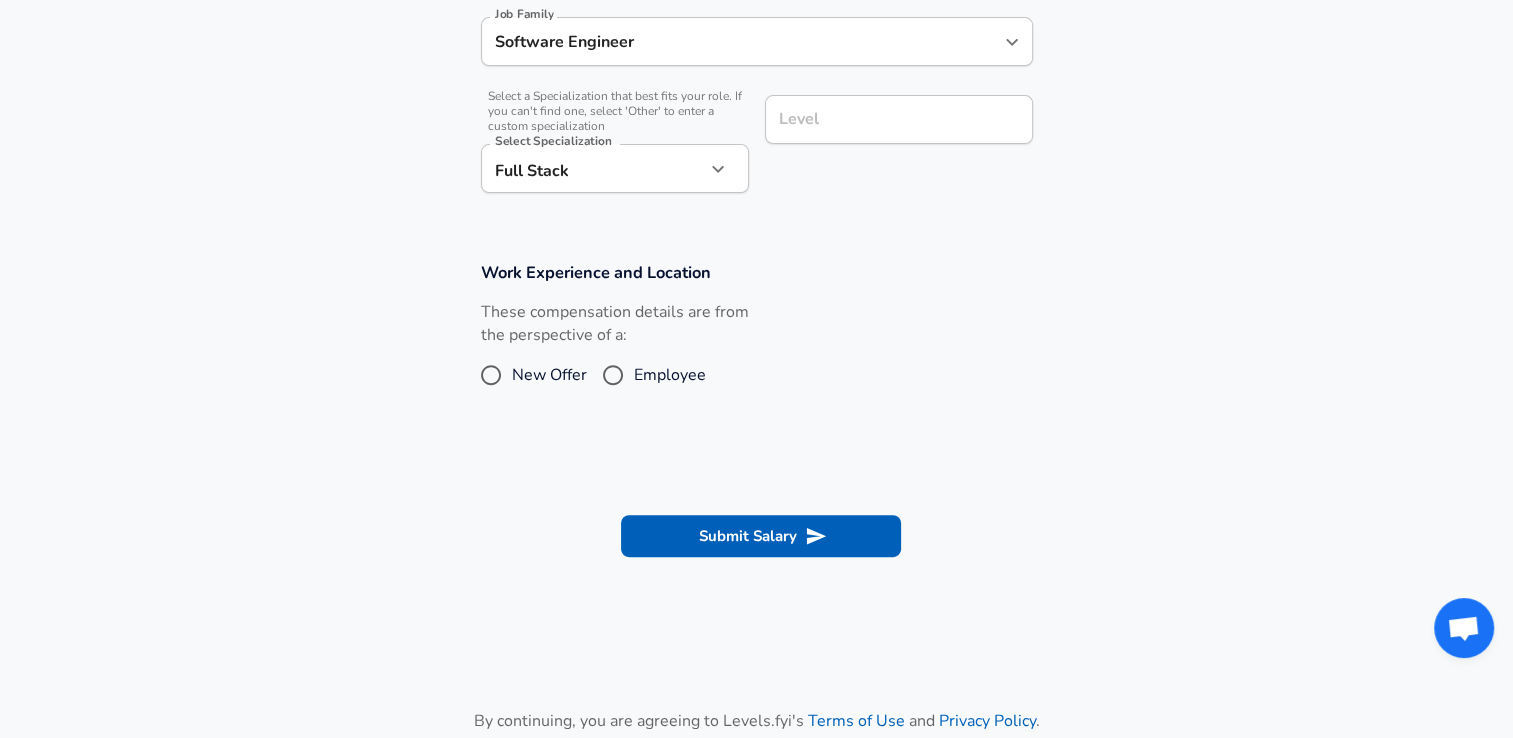 scroll, scrollTop: 618, scrollLeft: 0, axis: vertical 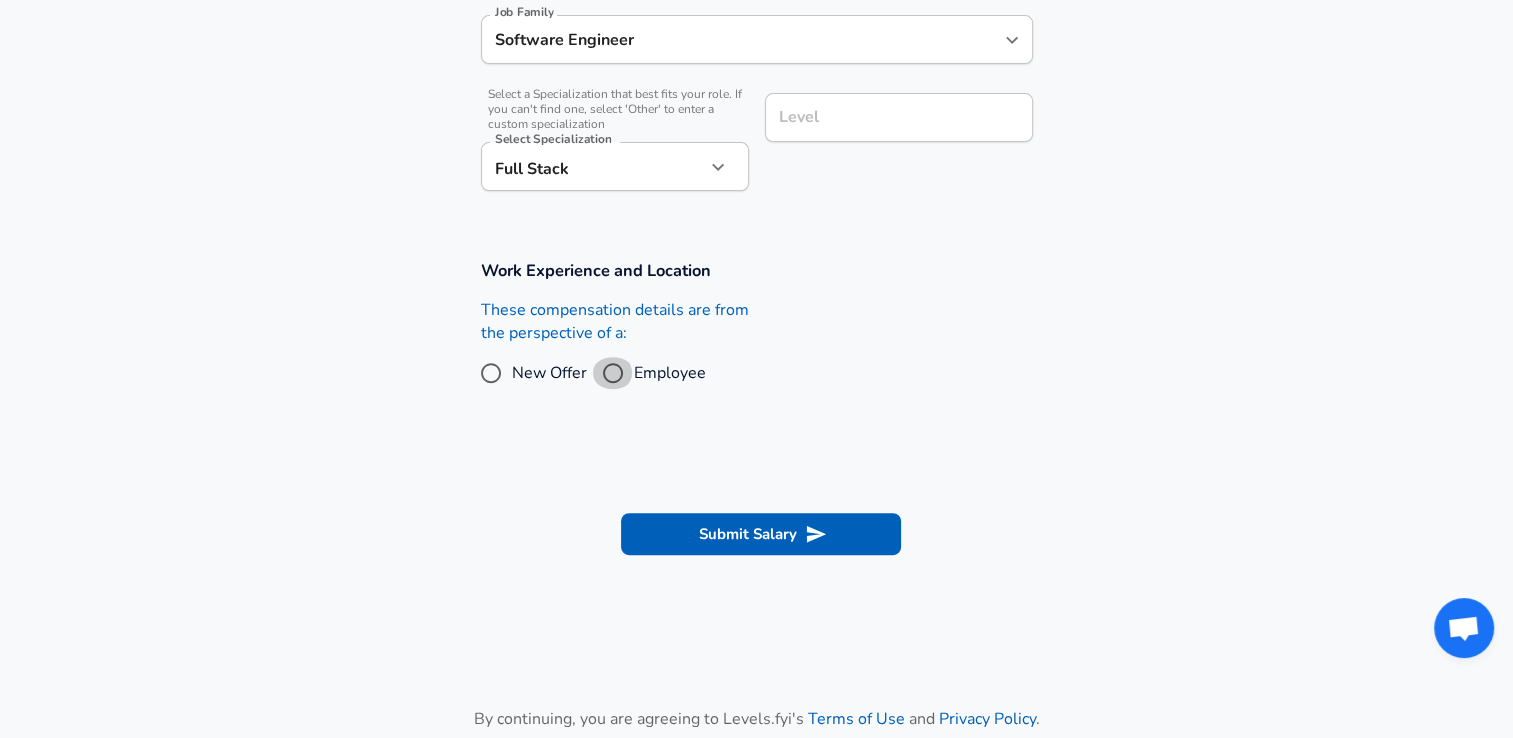 click on "Employee" at bounding box center [613, 373] 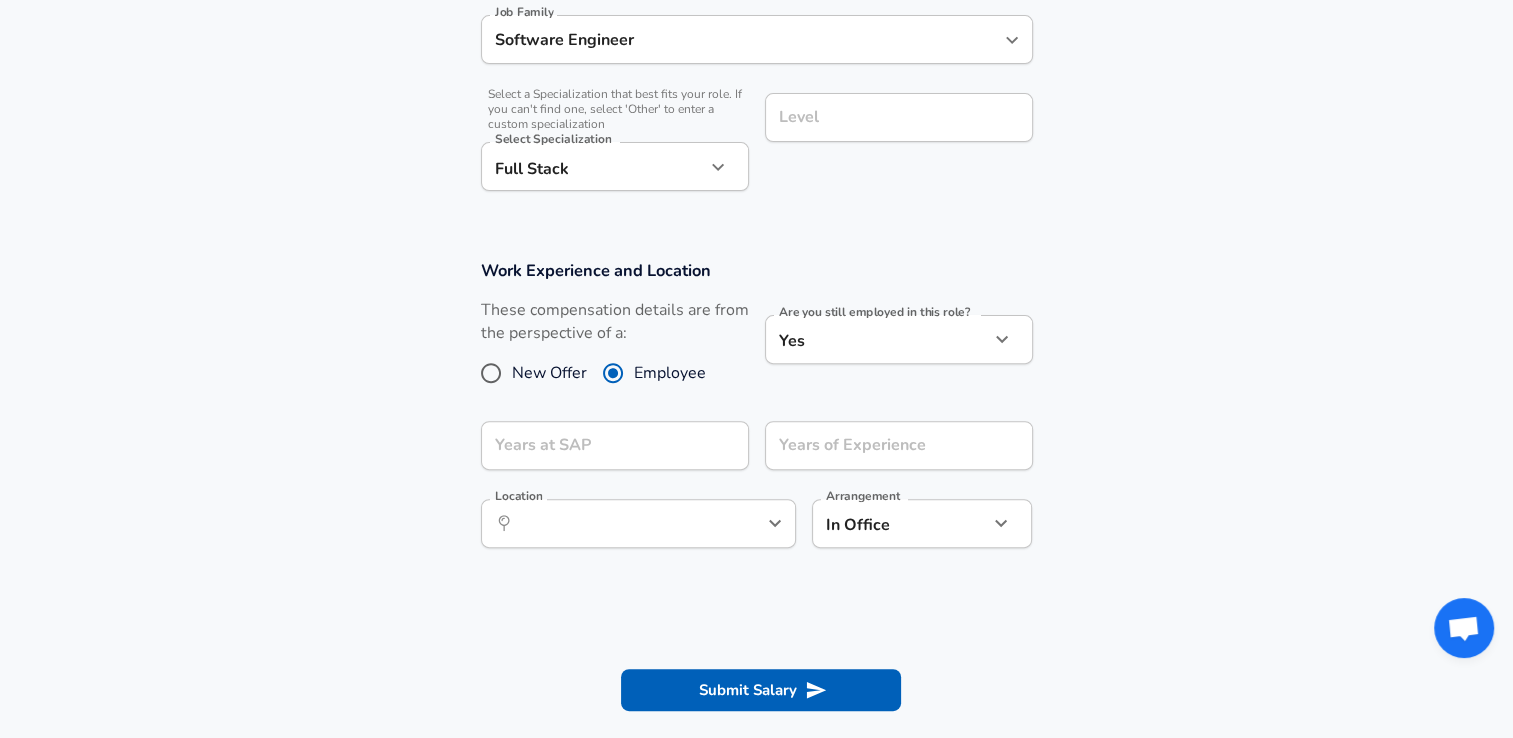 click on "Years of Experience Years of Experience" at bounding box center [891, 444] 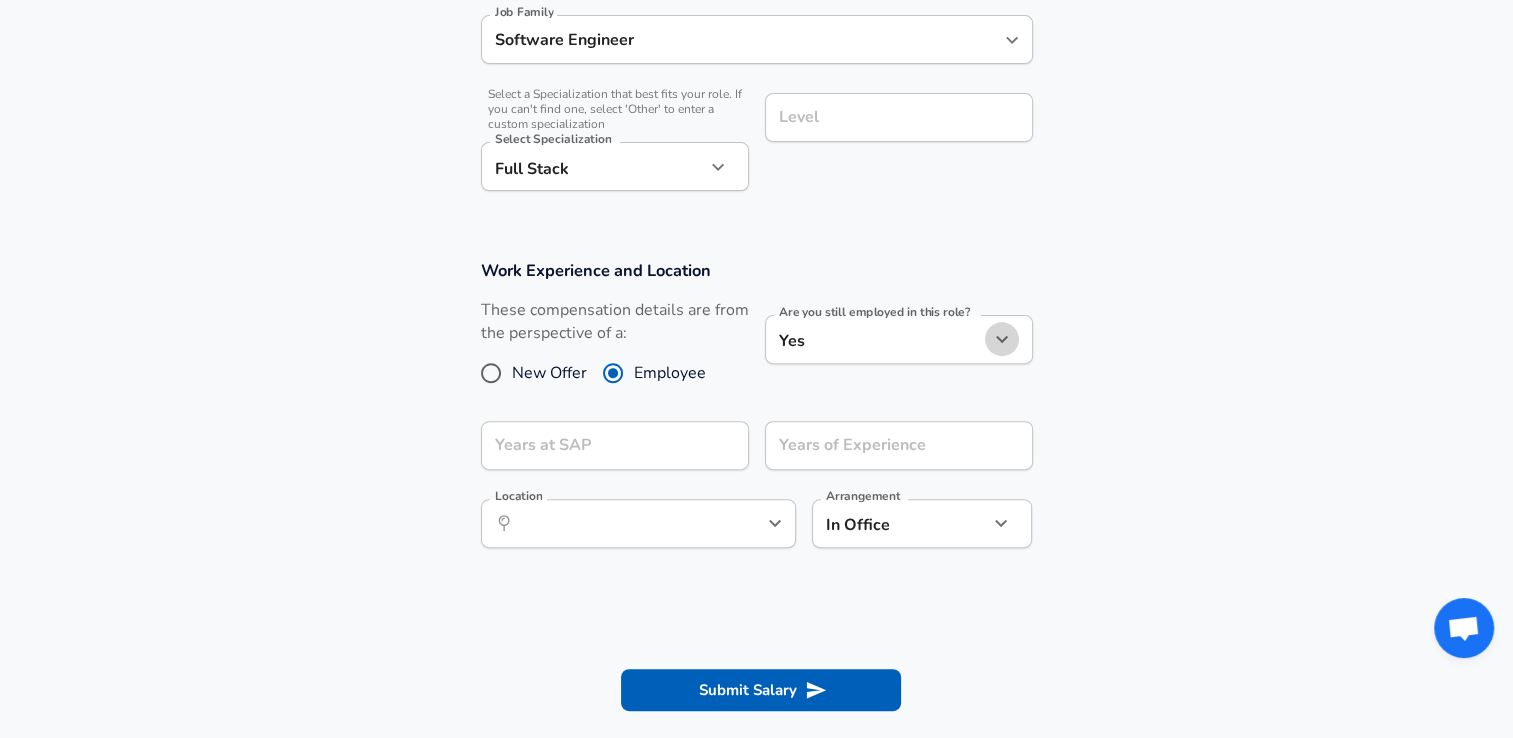 click 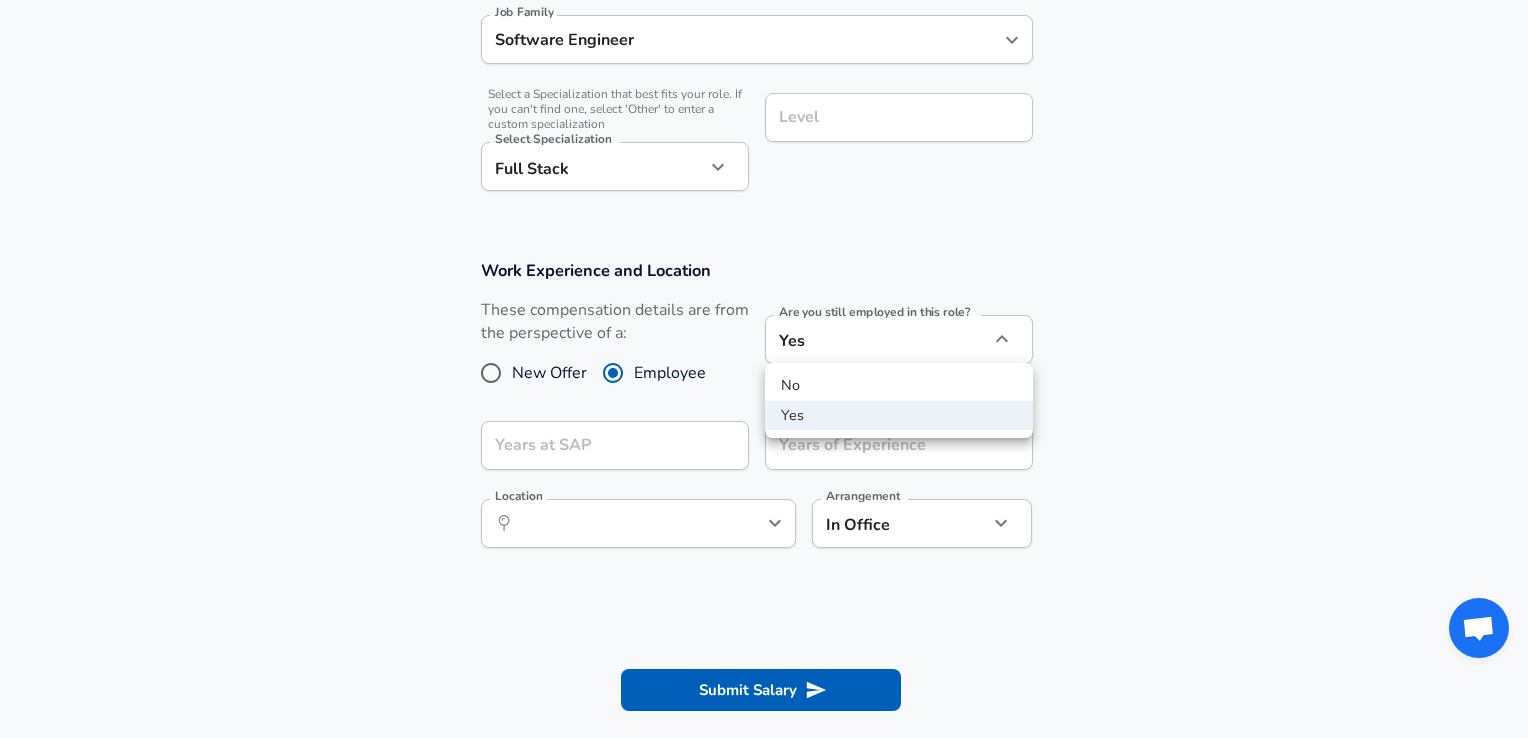 click at bounding box center (764, 369) 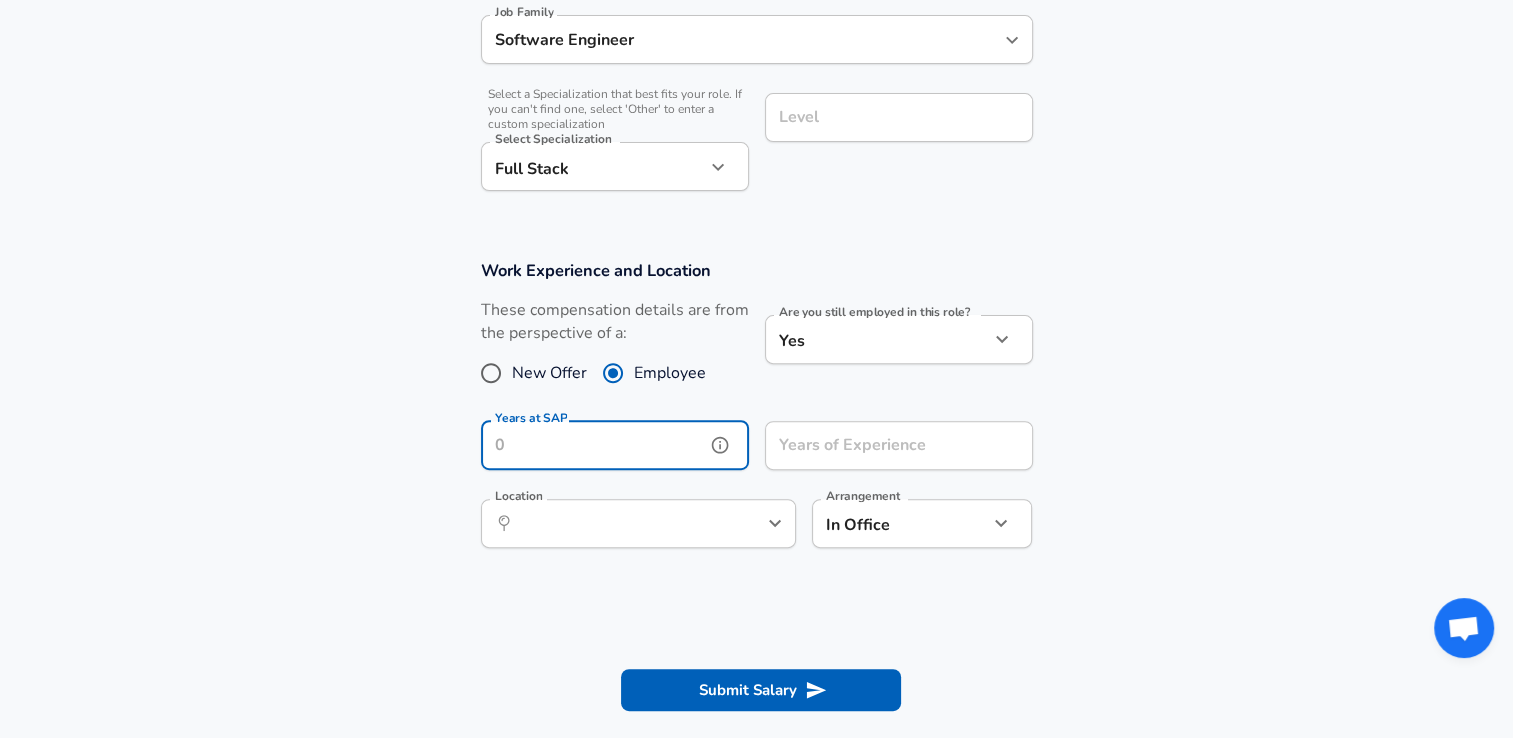 click on "Years at SAP" at bounding box center (593, 445) 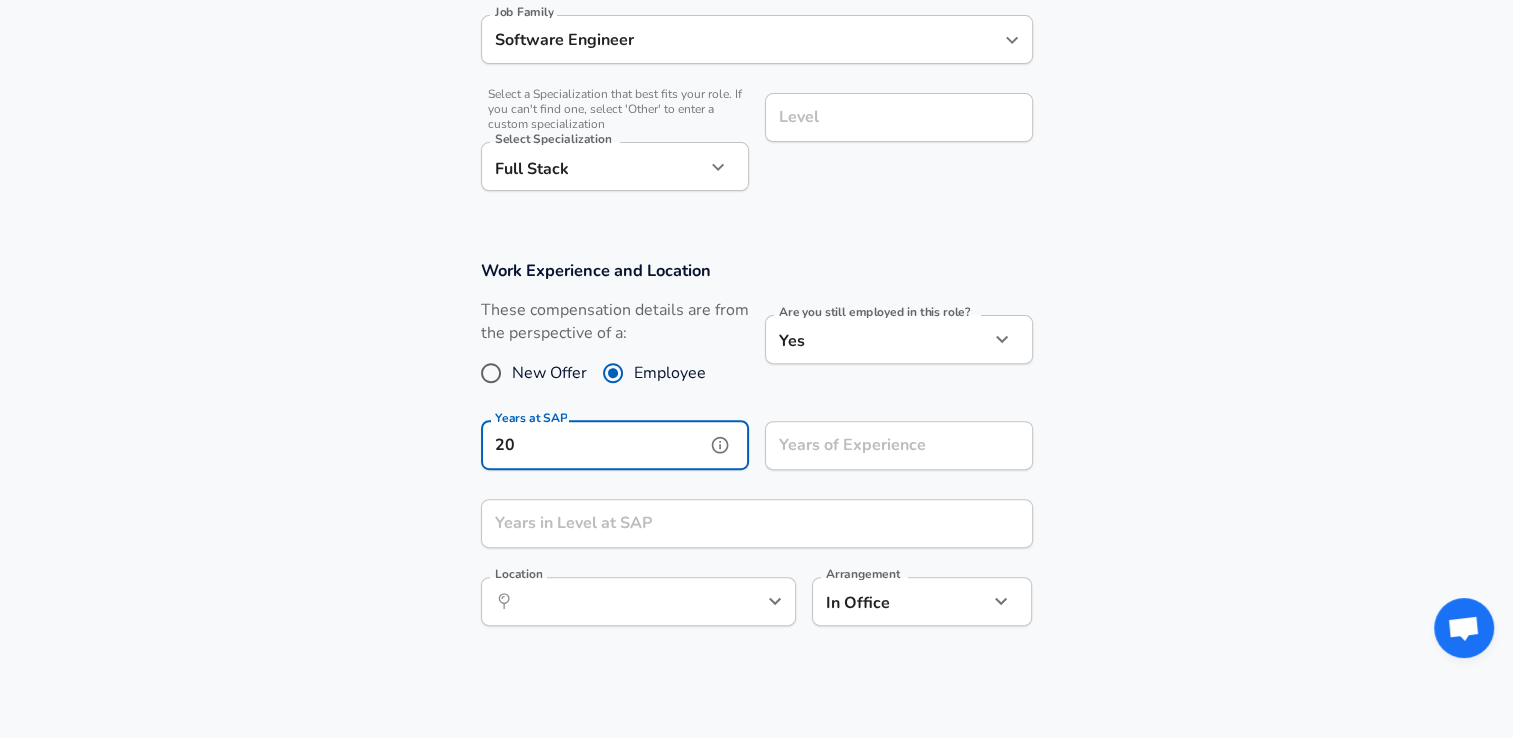 type on "2" 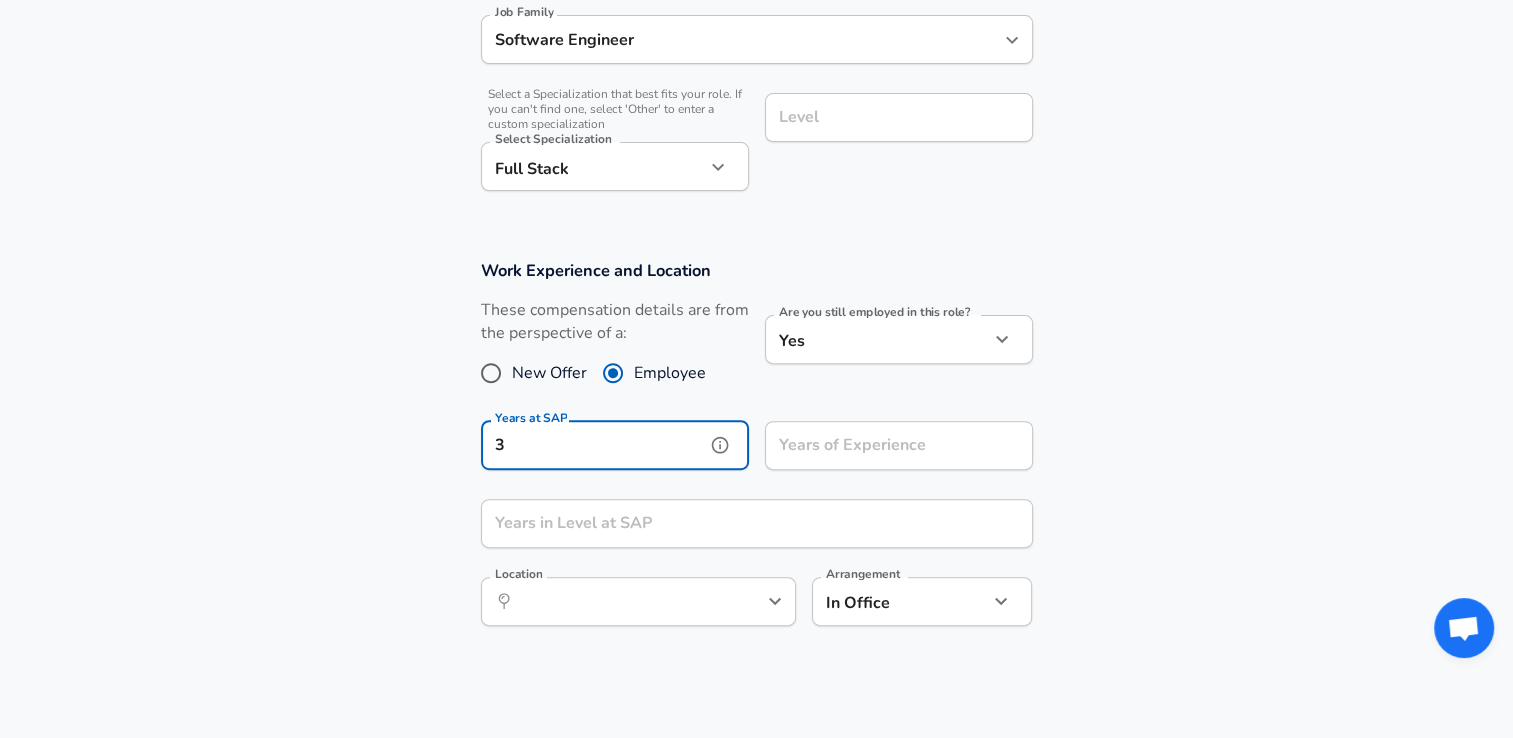 type on "3" 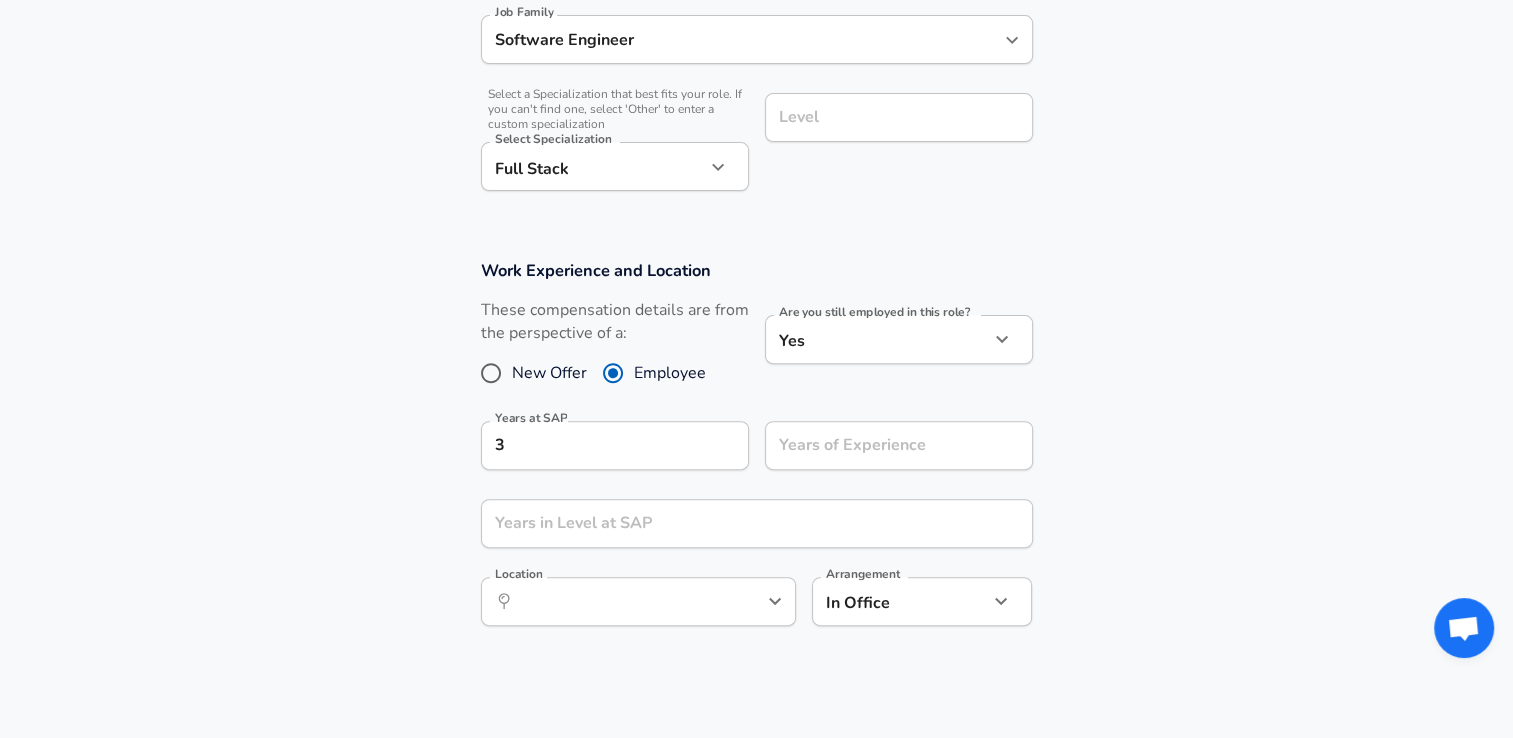 click on "Work Experience and Location These compensation details are from the perspective of a: New Offer Employee Are you still employed in this role? Yes yes Are you still employed in this role? Years at SAP 3 Years at SAP Years of Experience Years of Experience Years in Level at SAP Years in Level at SAP Location ​ Location Arrangement In Office office Arrangement" at bounding box center [757, 449] 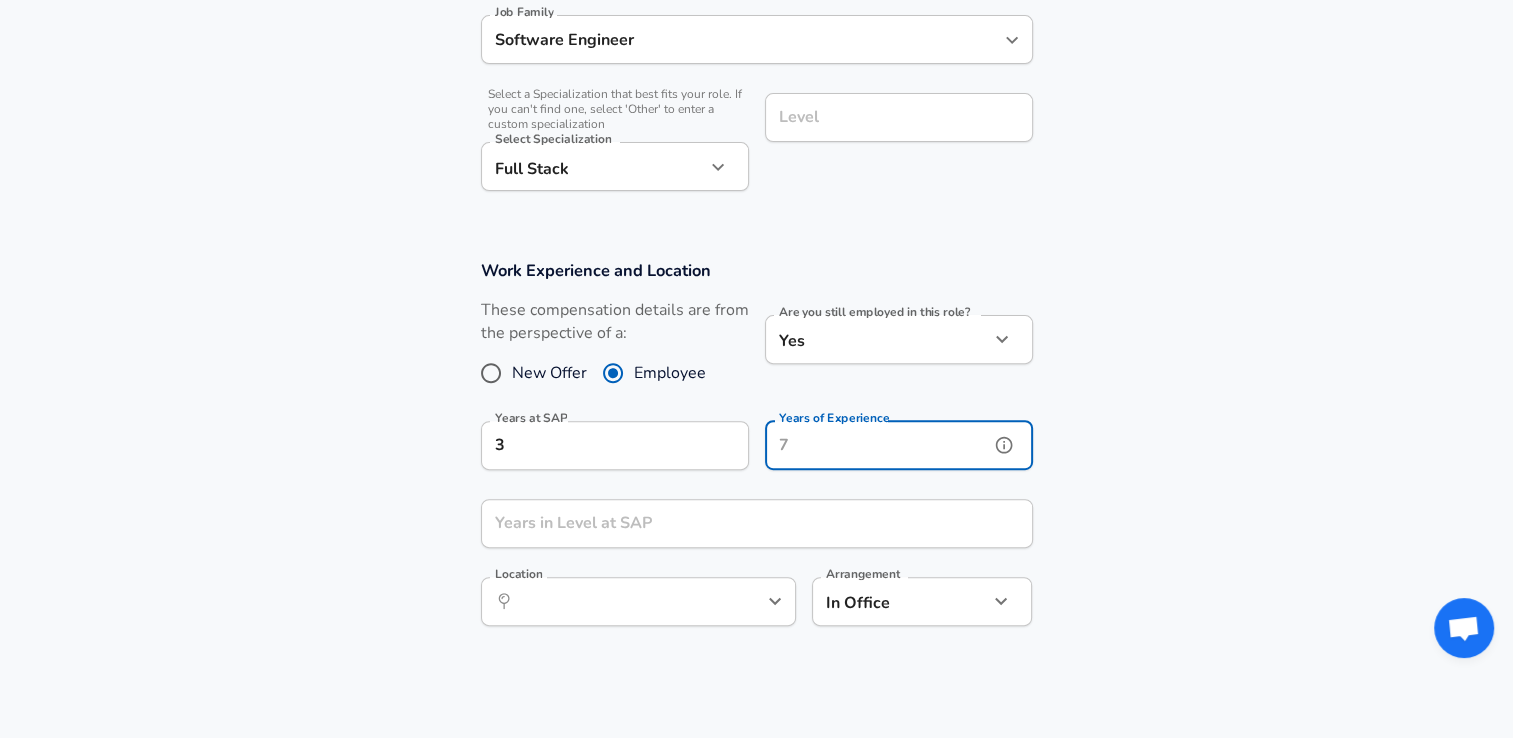 click on "Years of Experience" at bounding box center (877, 445) 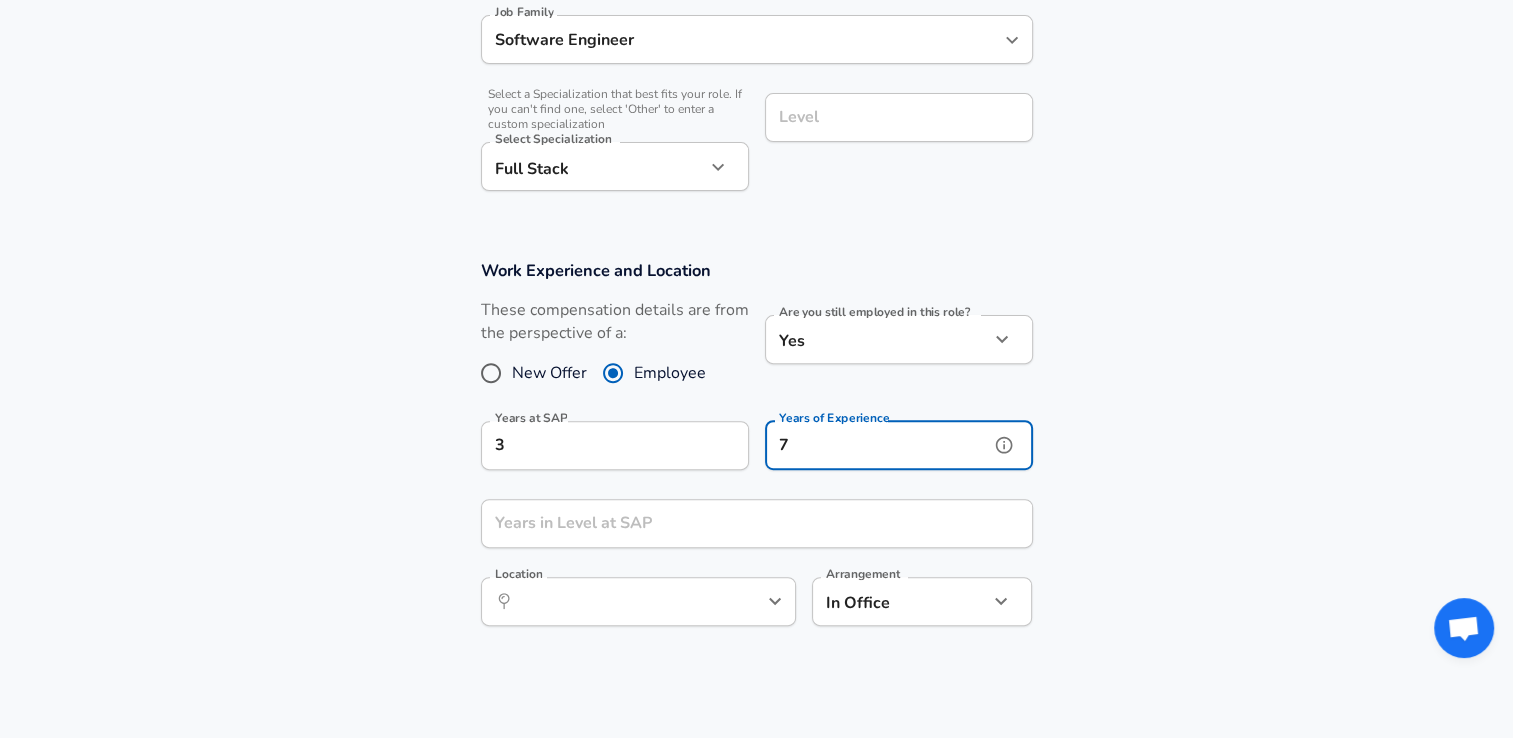 type on "7" 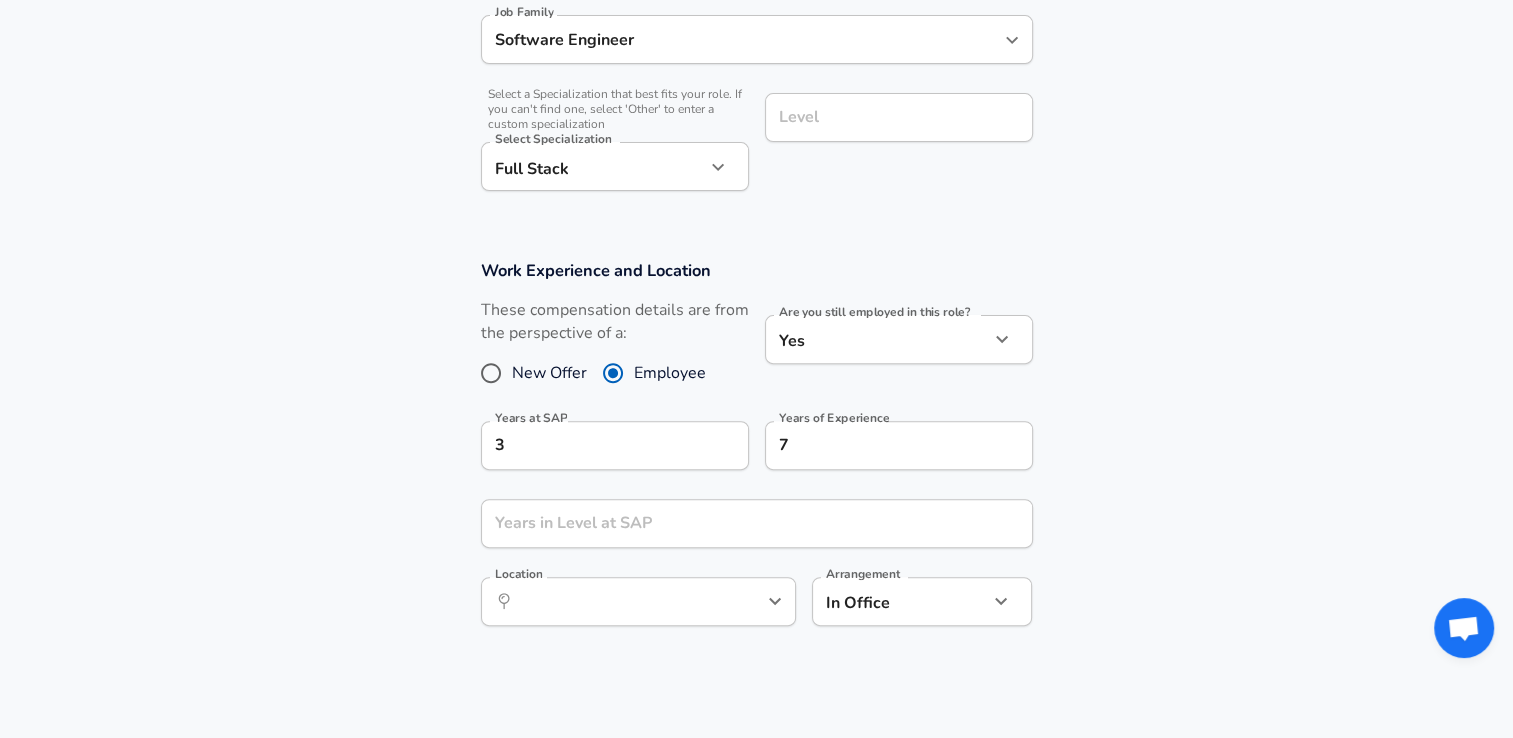 click on "Work Experience and Location These compensation details are from the perspective of a: New Offer Employee Are you still employed in this role? Yes yes Are you still employed in this role? Years at SAP 3 Years at SAP Years of Experience Years of Experience Years in Level at SAP Years in Level at SAP Location ​ Location Arrangement In Office office Arrangement" at bounding box center [757, 449] 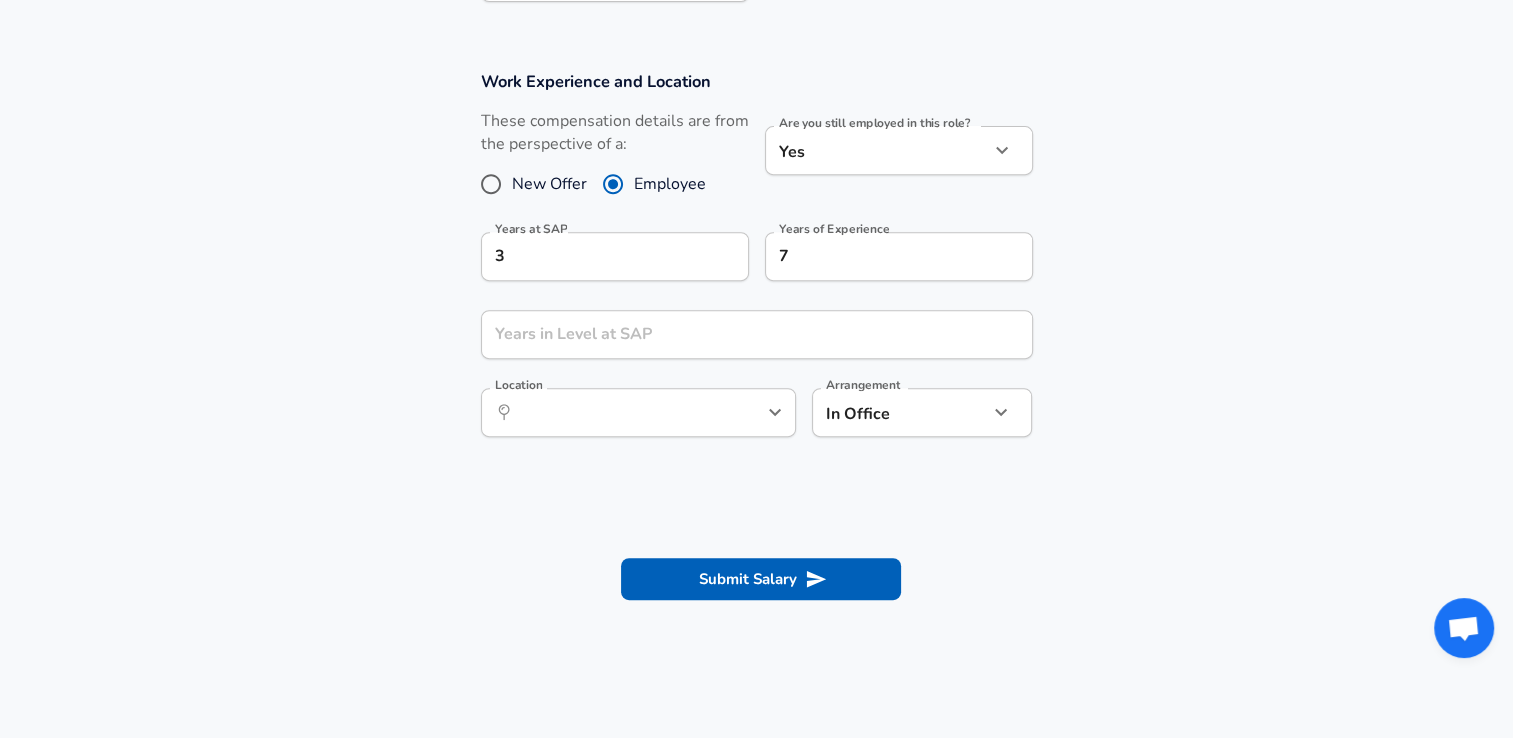 scroll, scrollTop: 809, scrollLeft: 0, axis: vertical 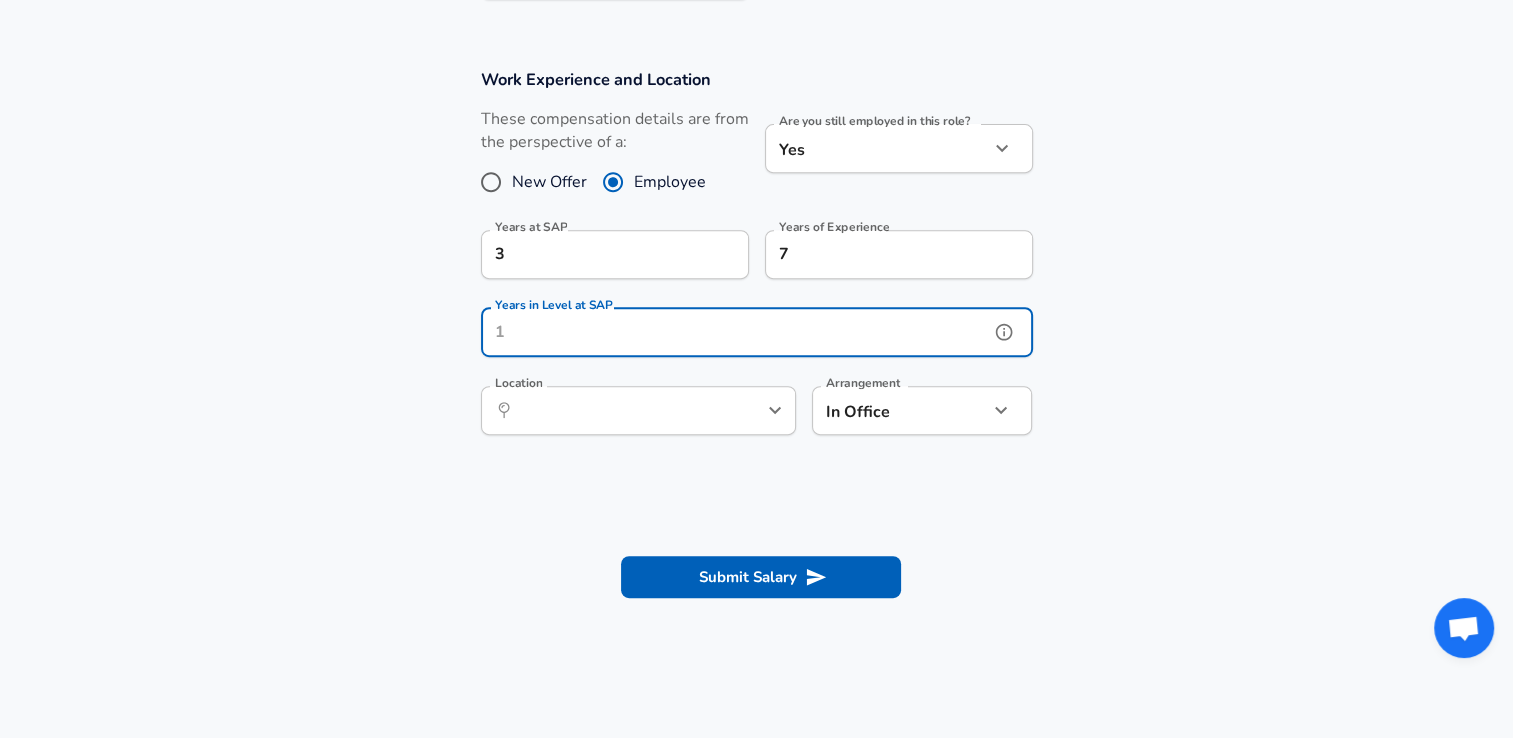 click on "Years in Level at SAP" at bounding box center (735, 332) 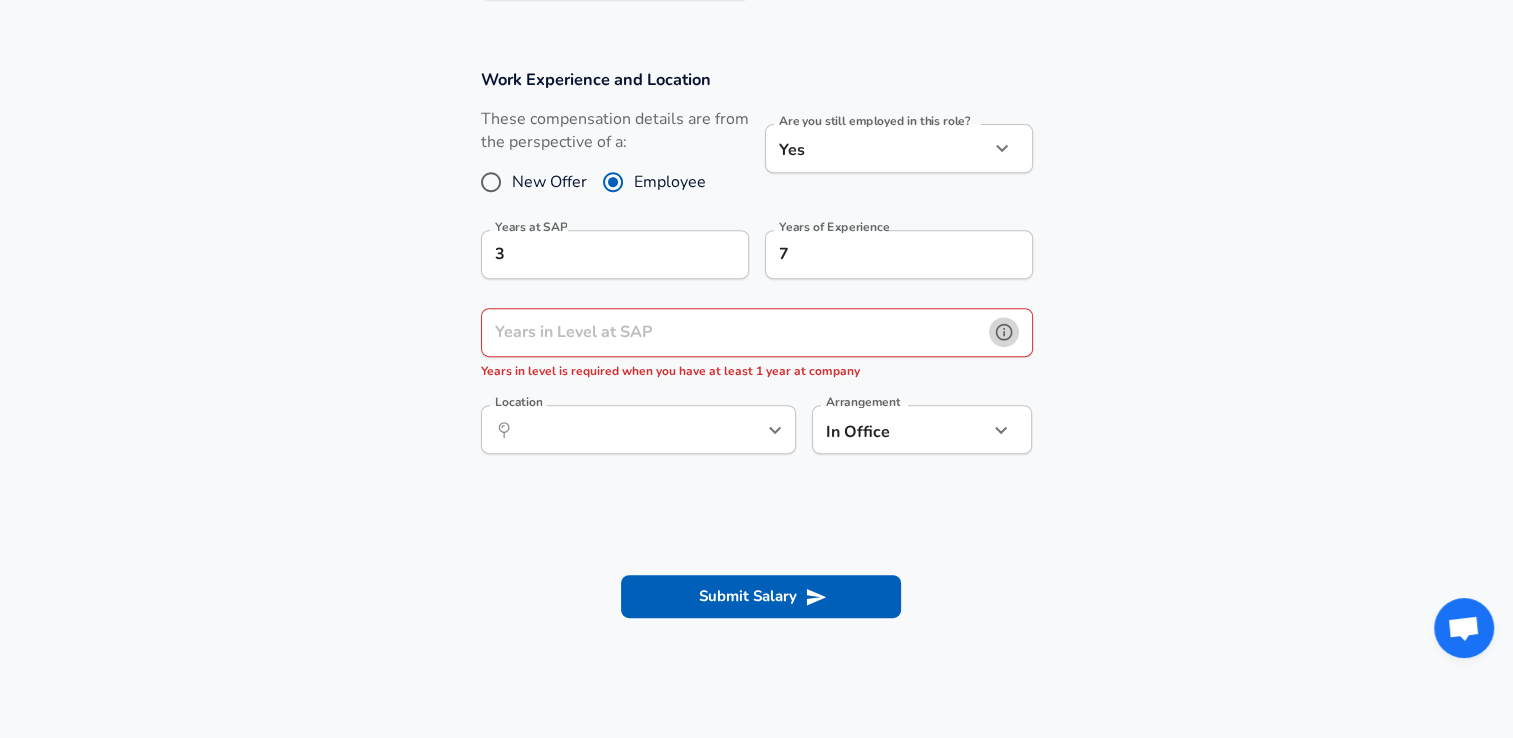 click 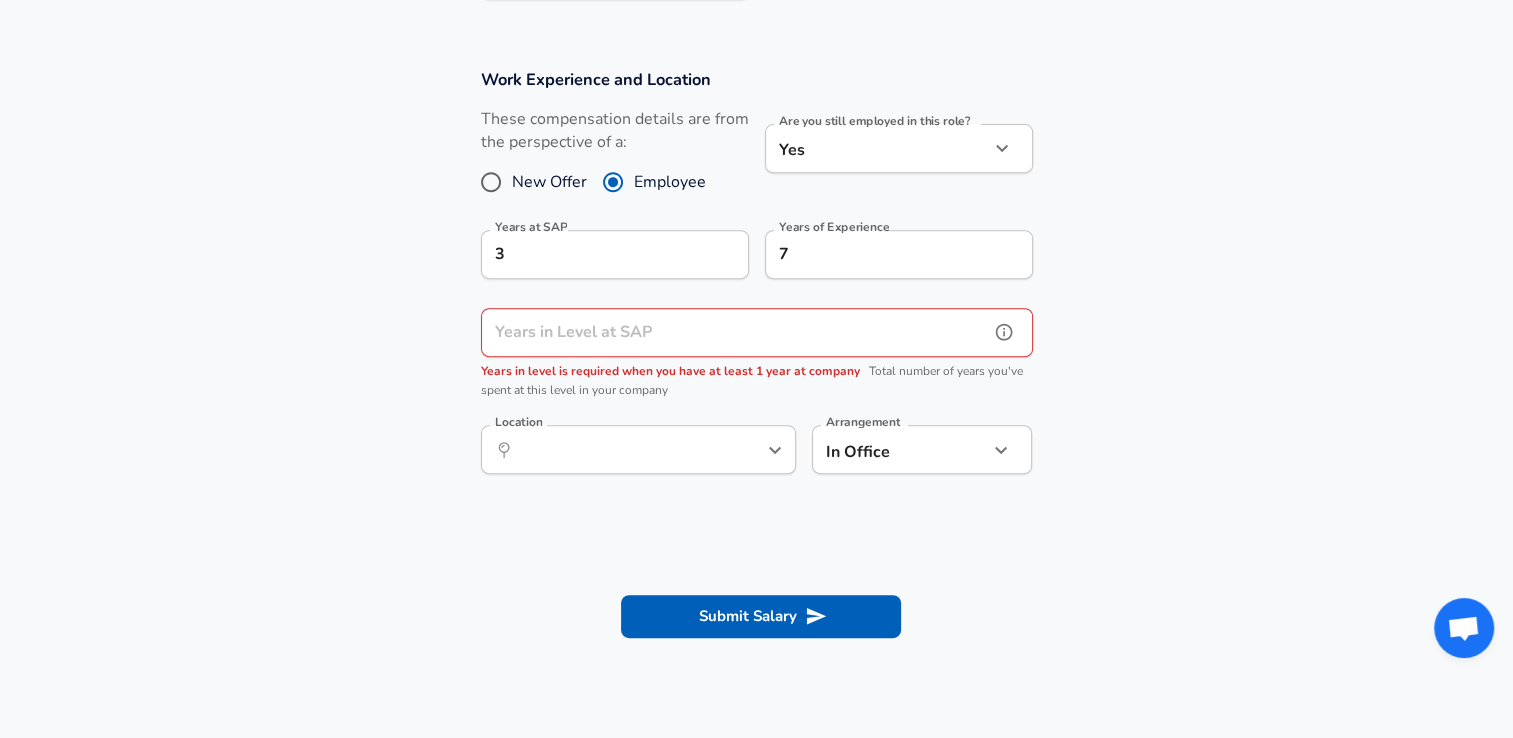 click on "Years in Level at SAP" at bounding box center [735, 332] 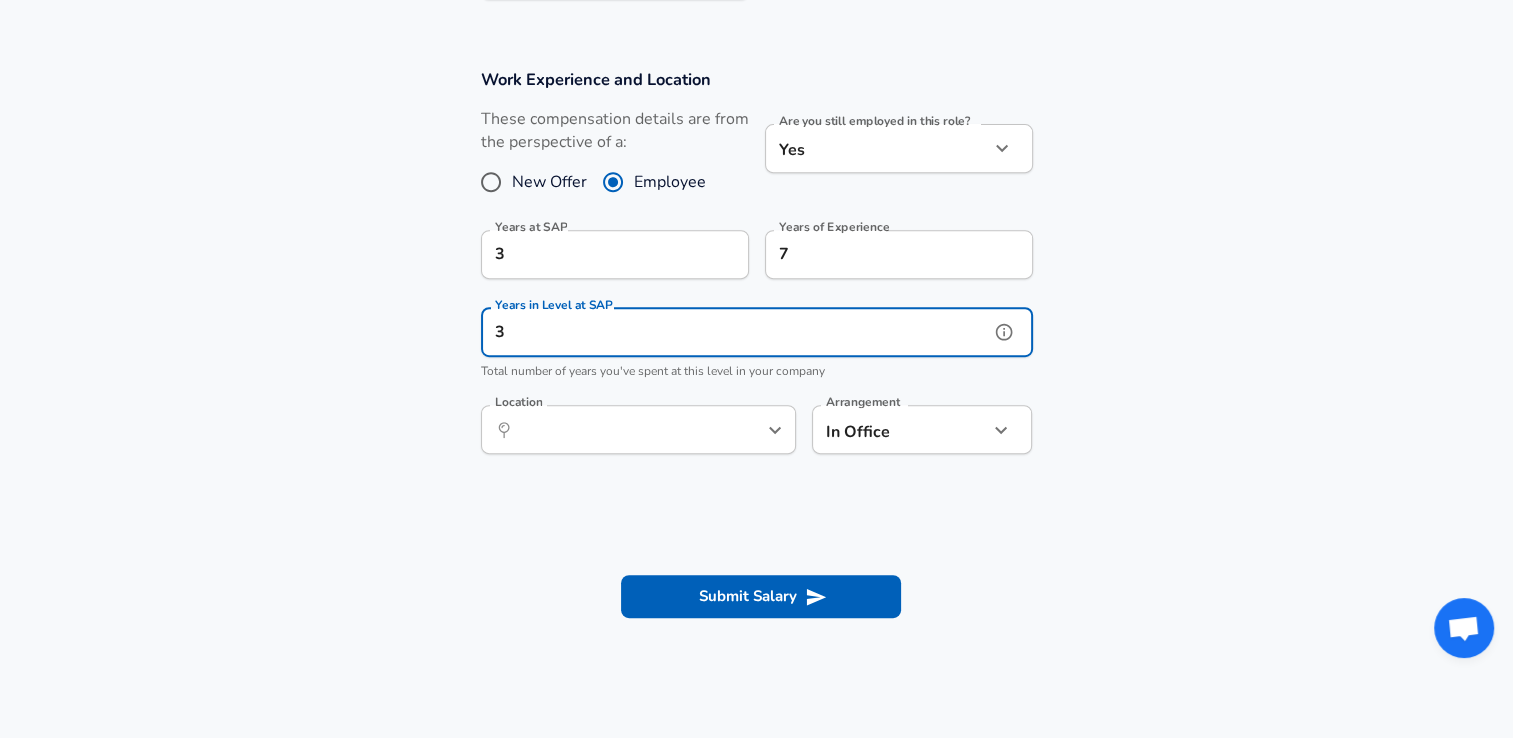 type on "3" 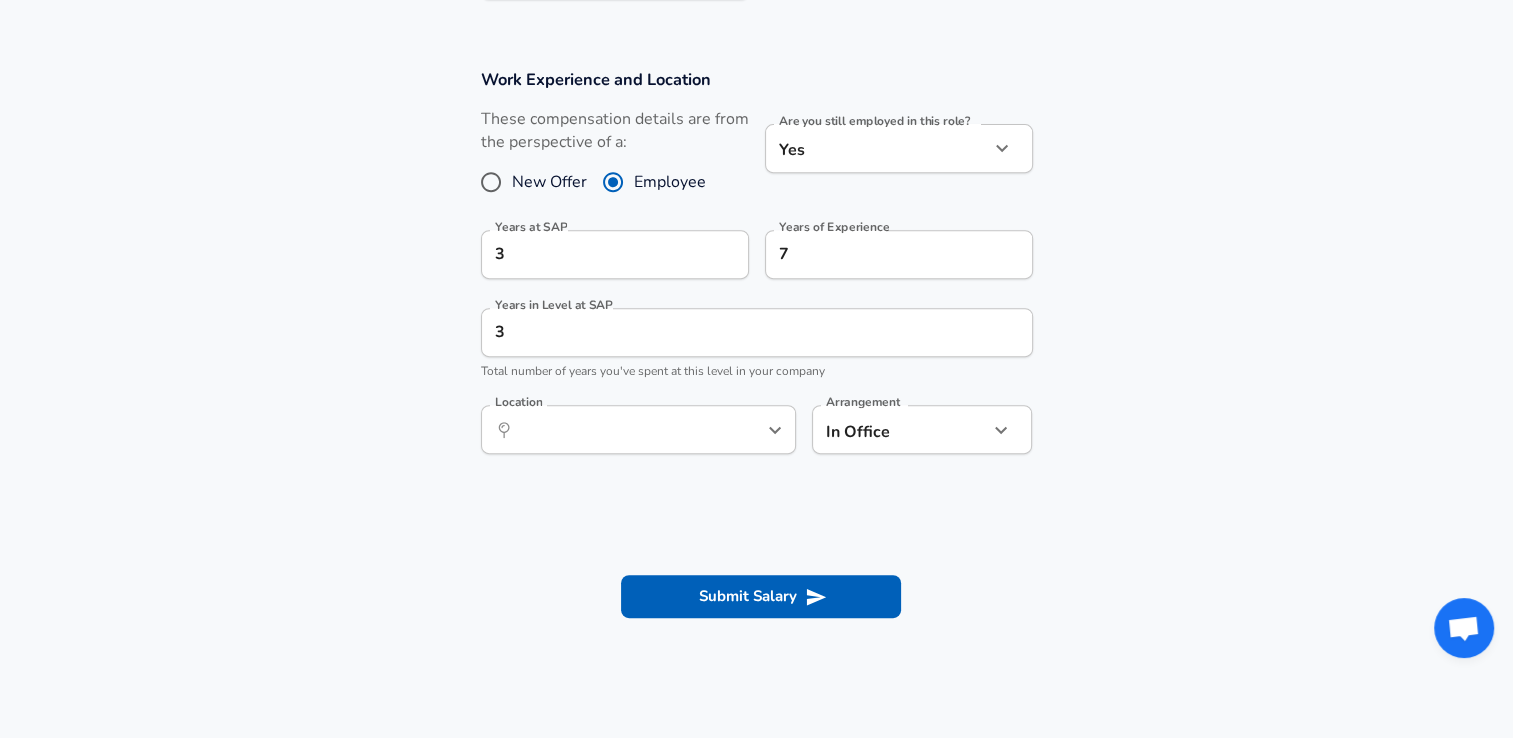 click on "Arrangement In Office office Arrangement" at bounding box center [914, 428] 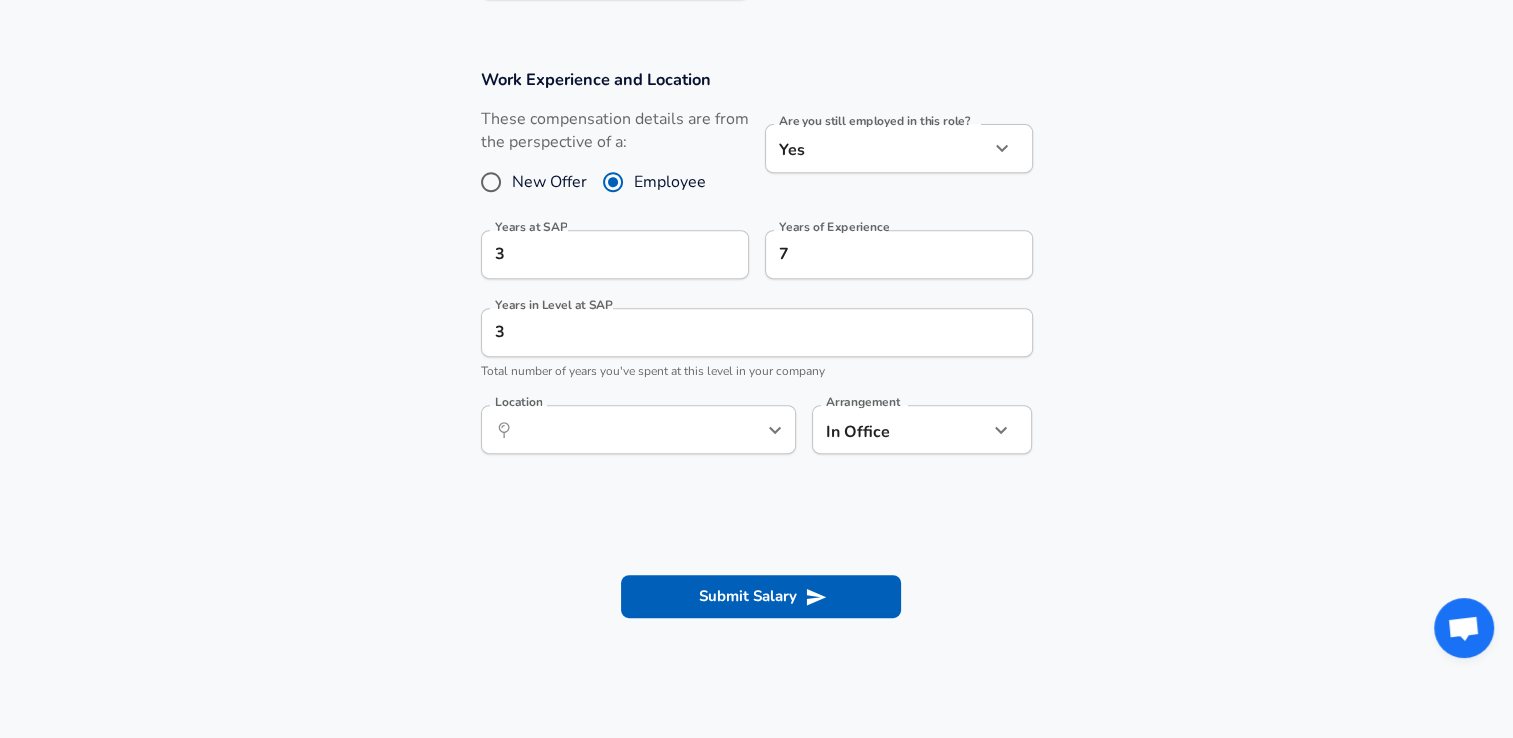 click on "Arrangement In Office office Arrangement" at bounding box center (914, 428) 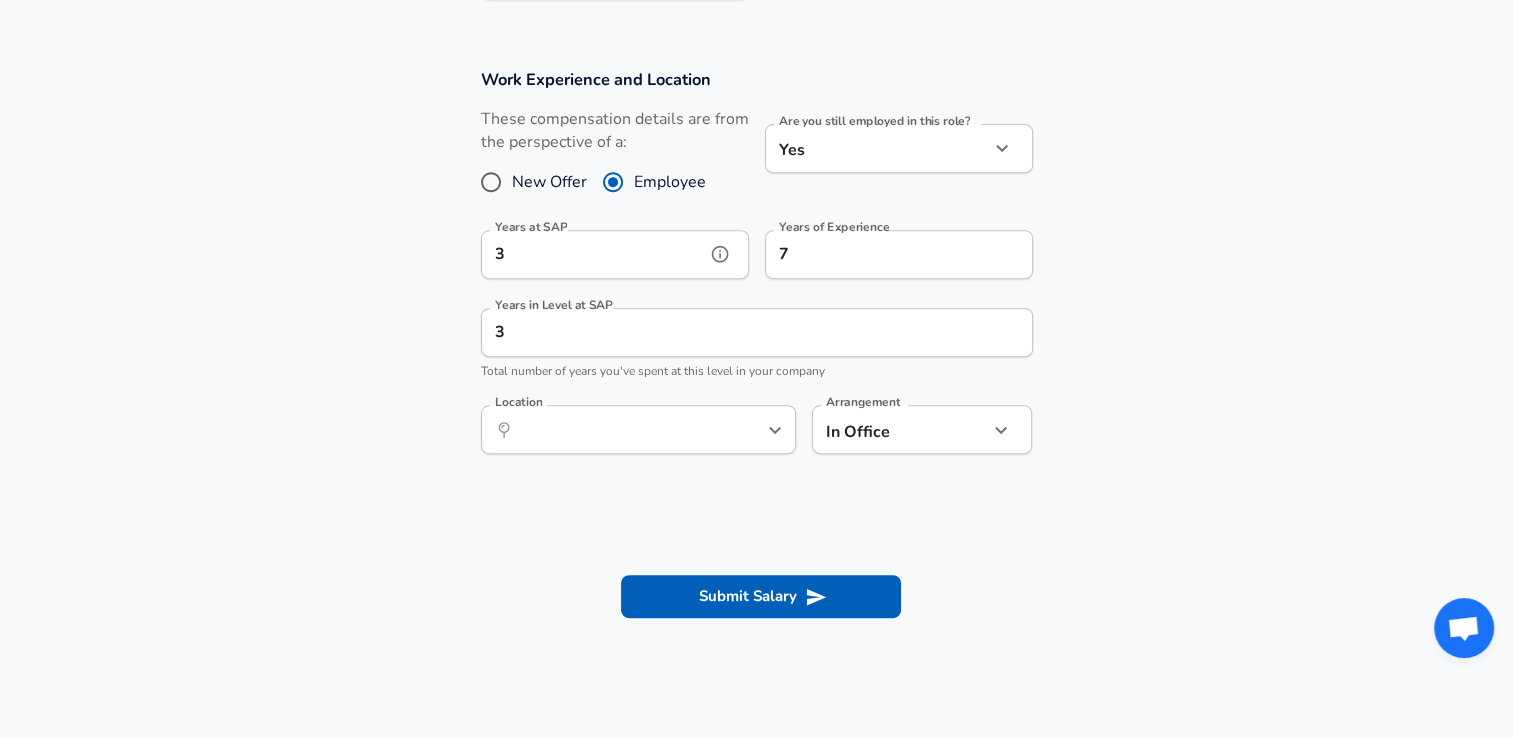 click on "3" at bounding box center [593, 254] 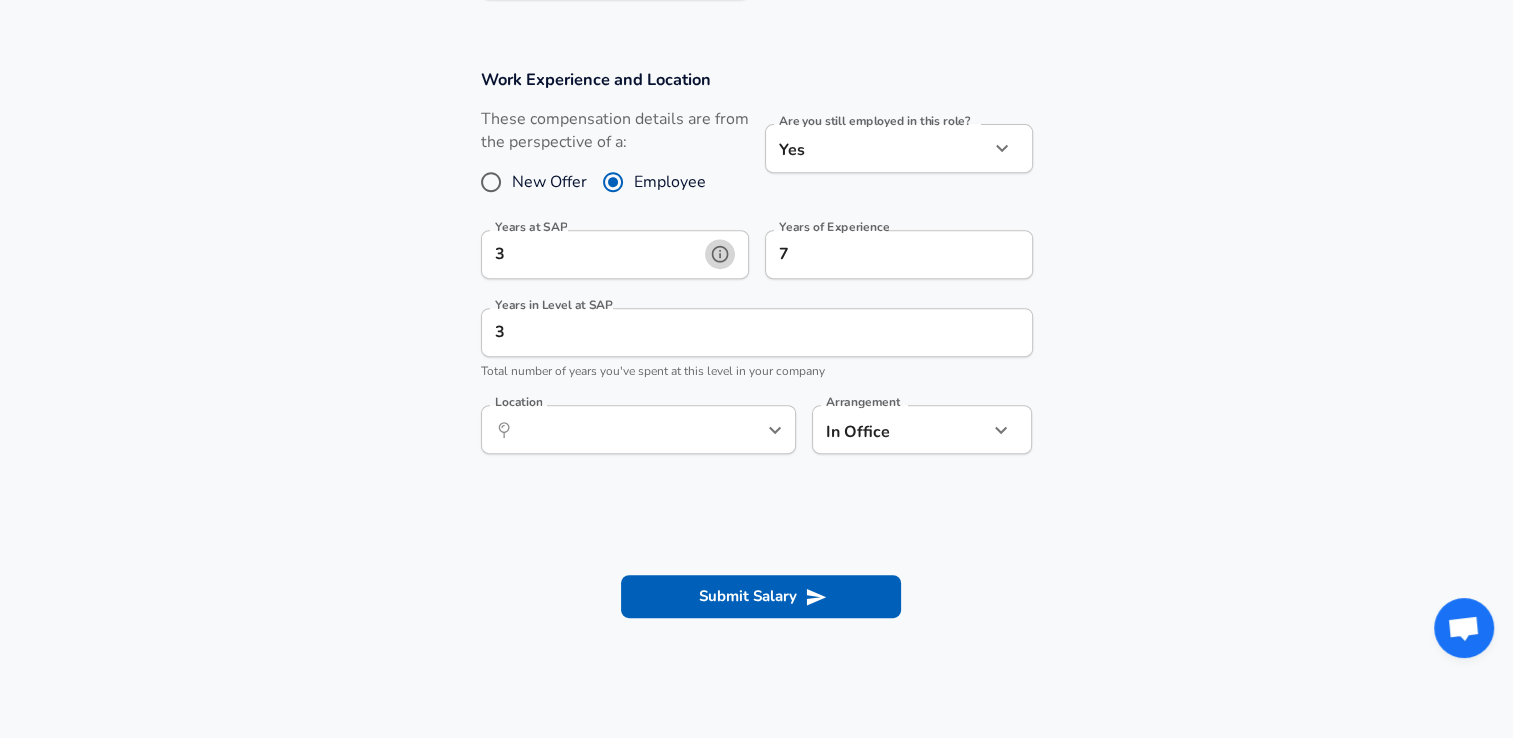 click 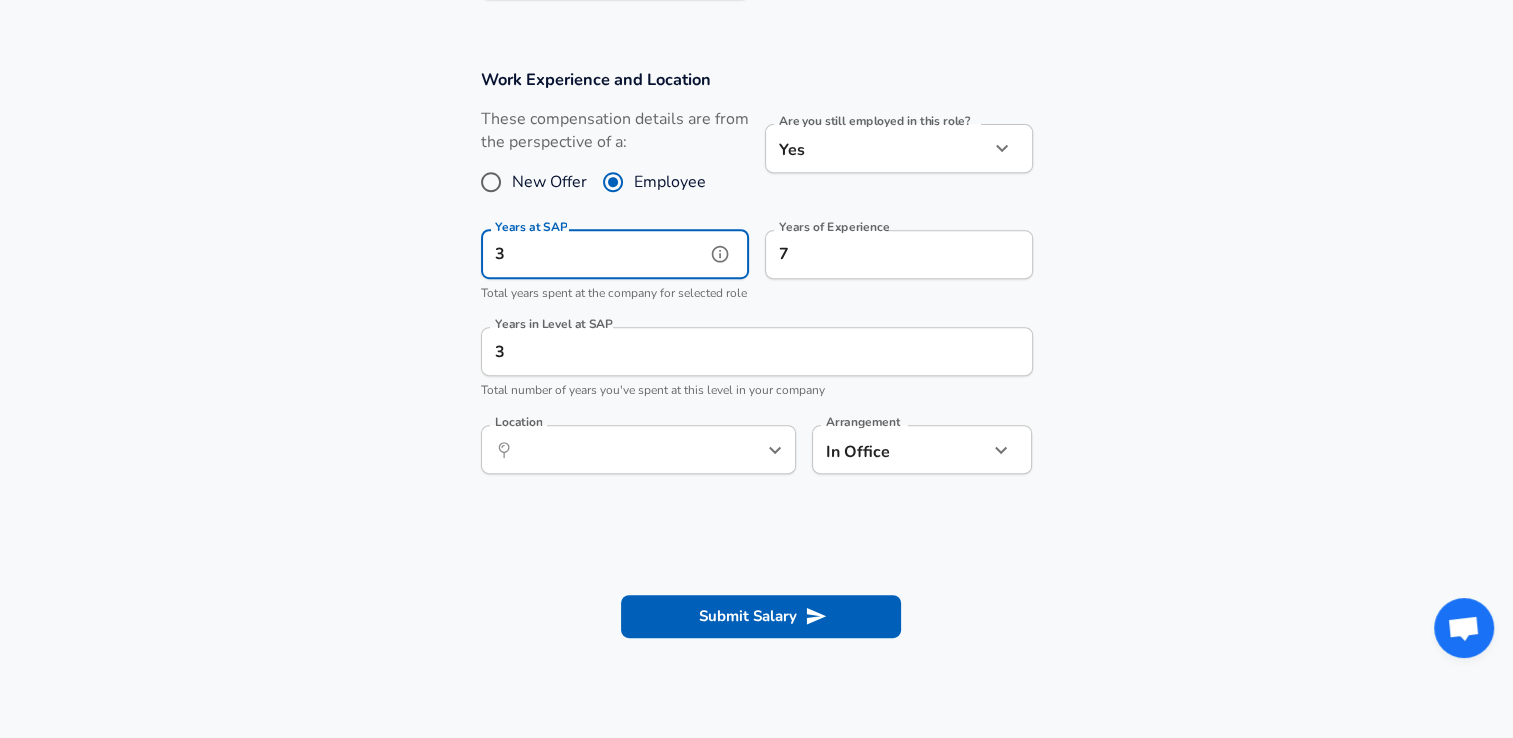 click on "3" at bounding box center [593, 254] 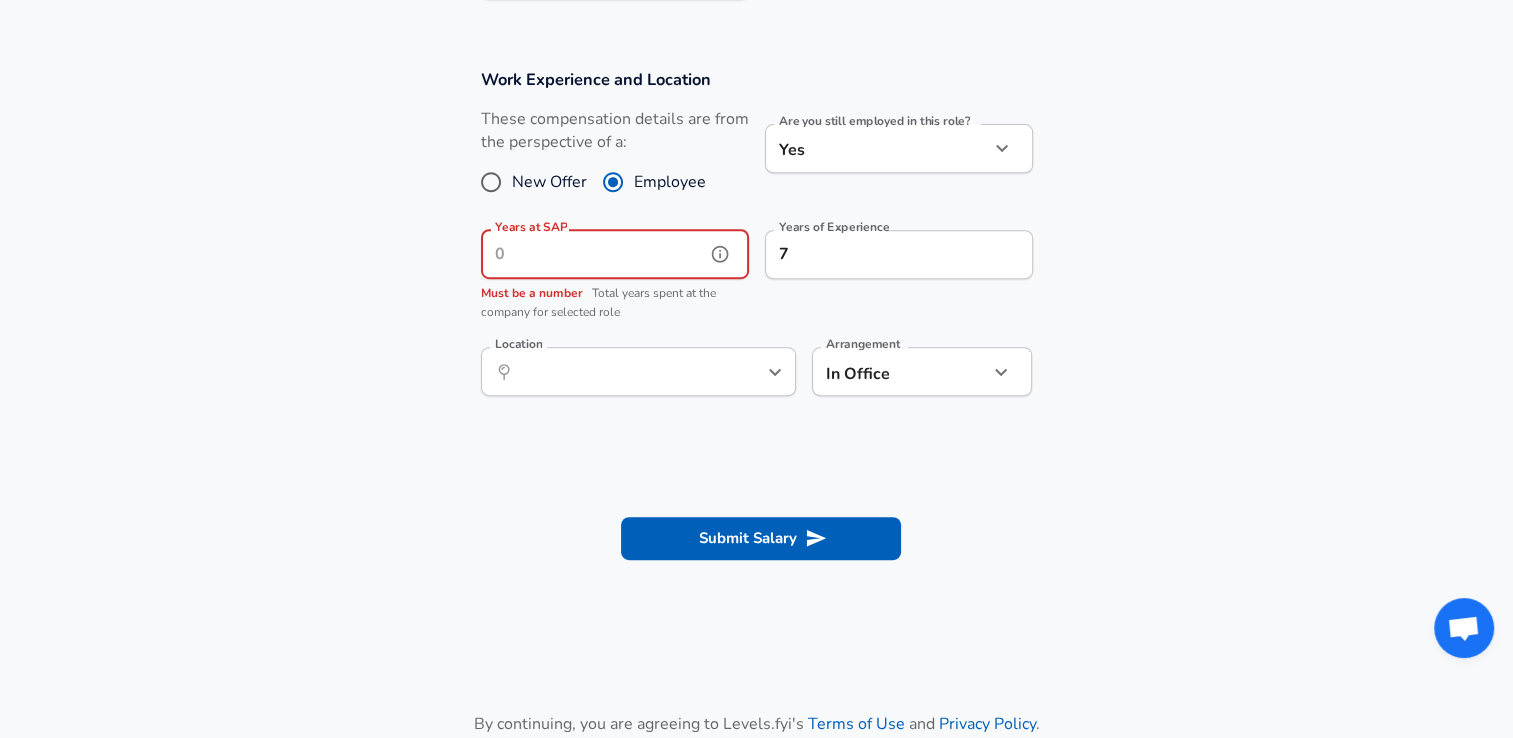 type on "3" 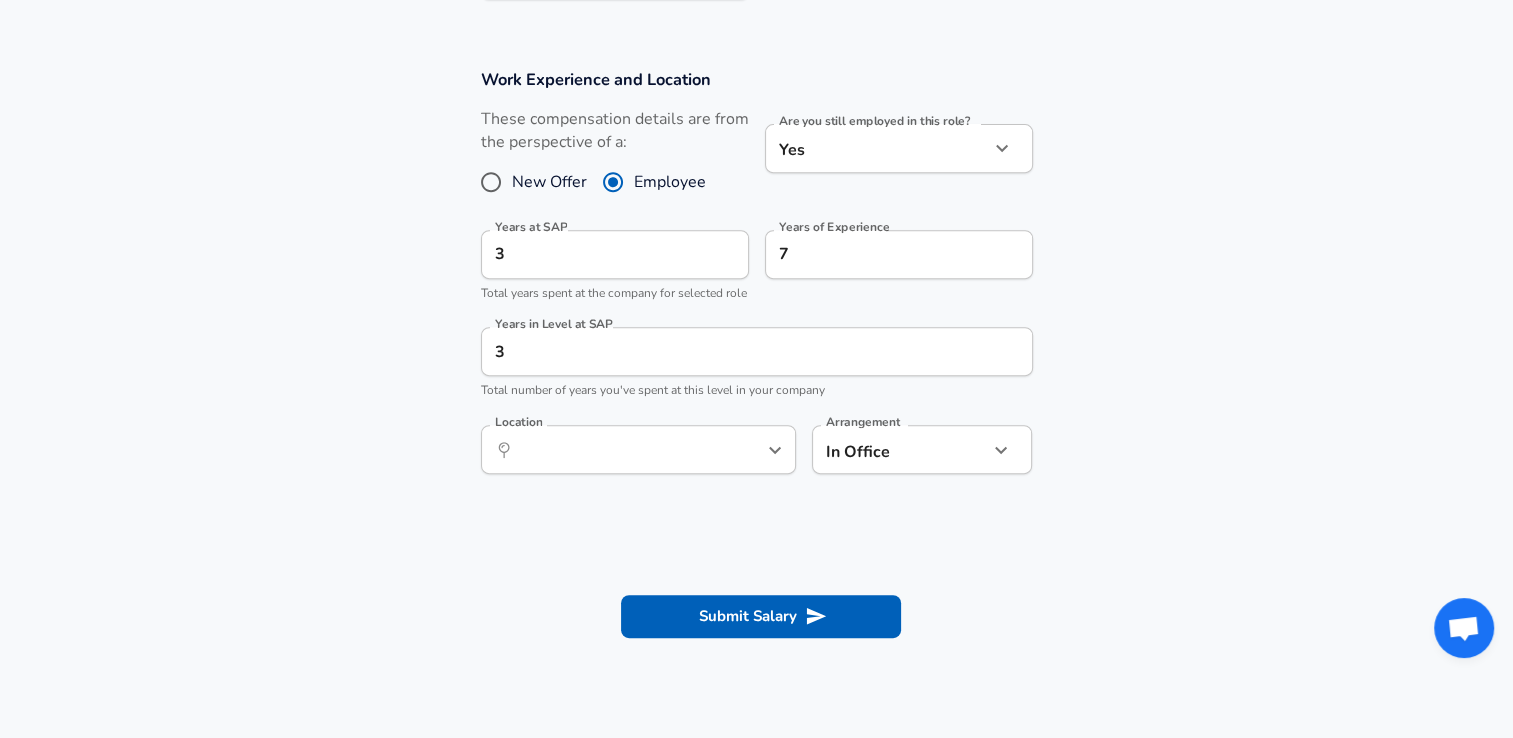 click on "Work Experience and Location These compensation details are from the perspective of a: New Offer Employee Are you still employed in this role? Yes yes Are you still employed in this role? Years at SAP 3 Years at SAP Total years spent at the company for selected role Years of Experience 7 Years of Experience Years in Level at SAP 3 Years in Level at SAP Total number of years you've spent at this level in your company Location ​ Location Arrangement In Office office Arrangement" at bounding box center [756, 282] 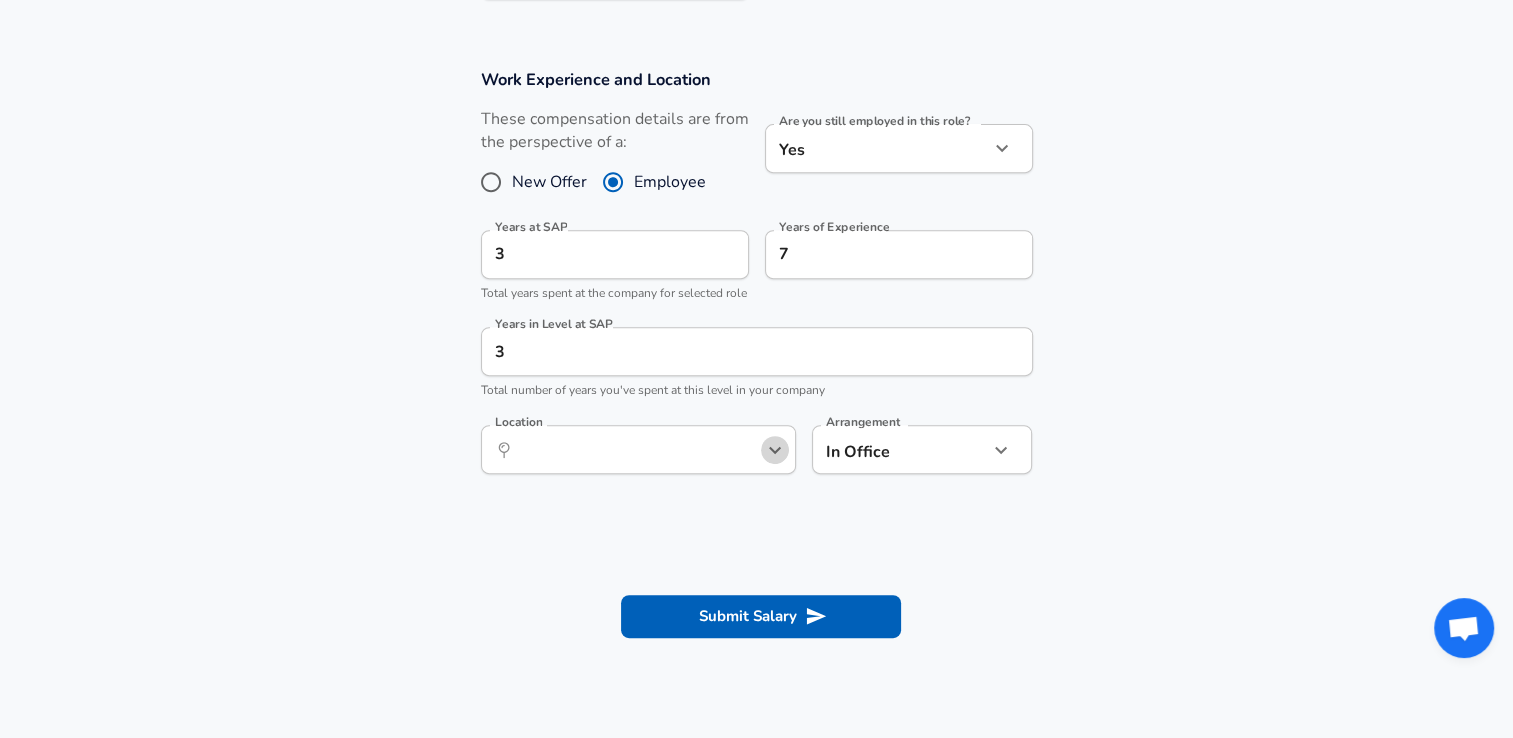 click 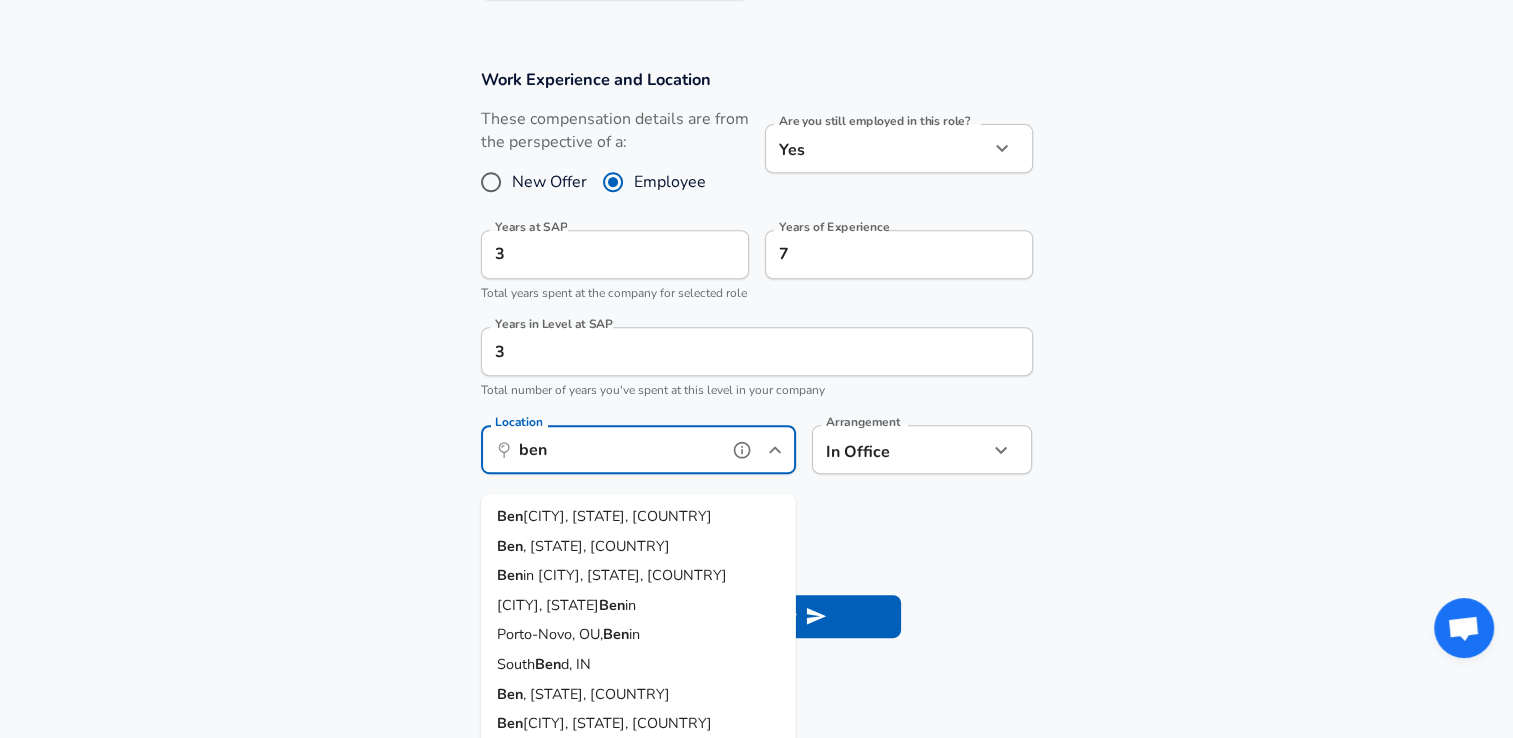 click on "[CITY], [STATE], [COUNTRY]" at bounding box center (617, 516) 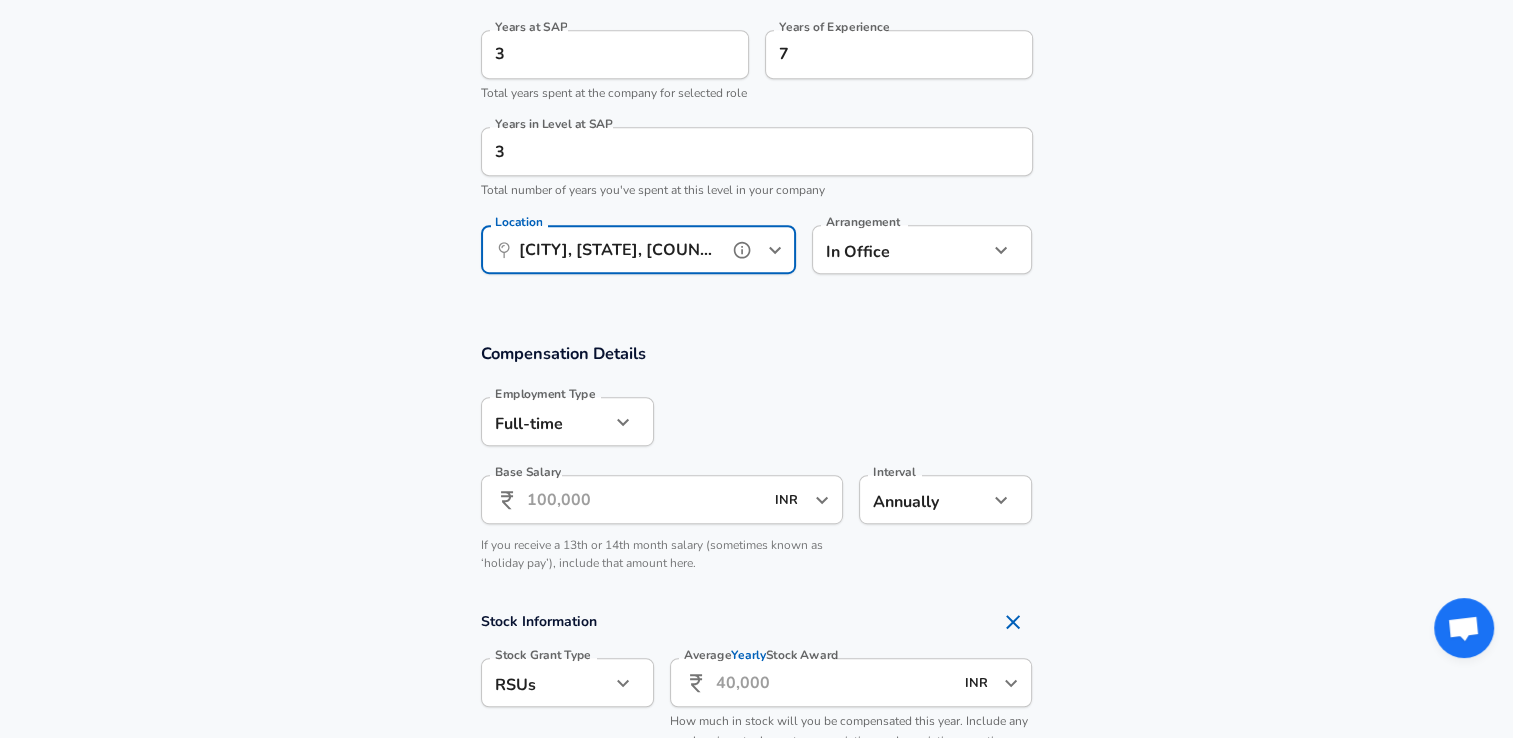 scroll, scrollTop: 1010, scrollLeft: 0, axis: vertical 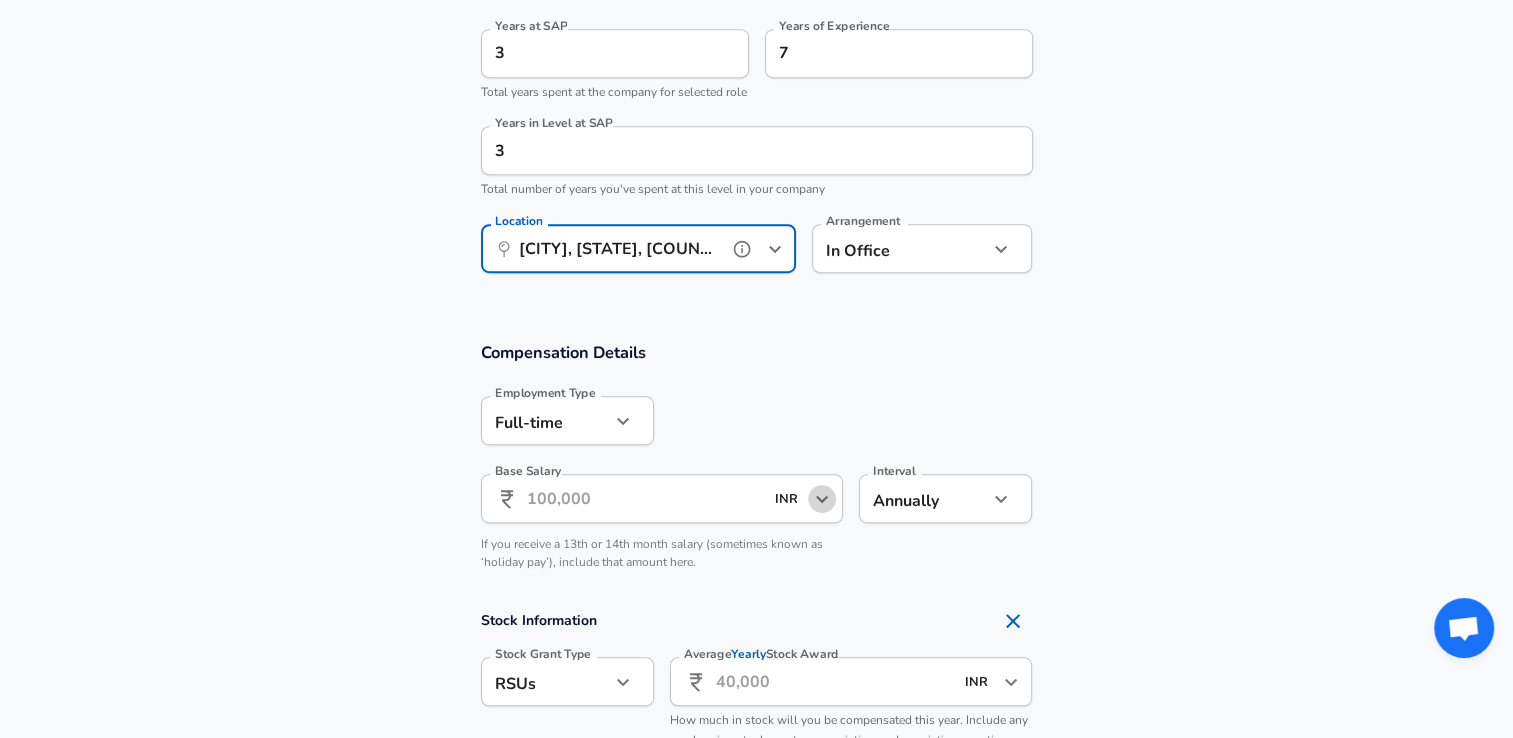 click 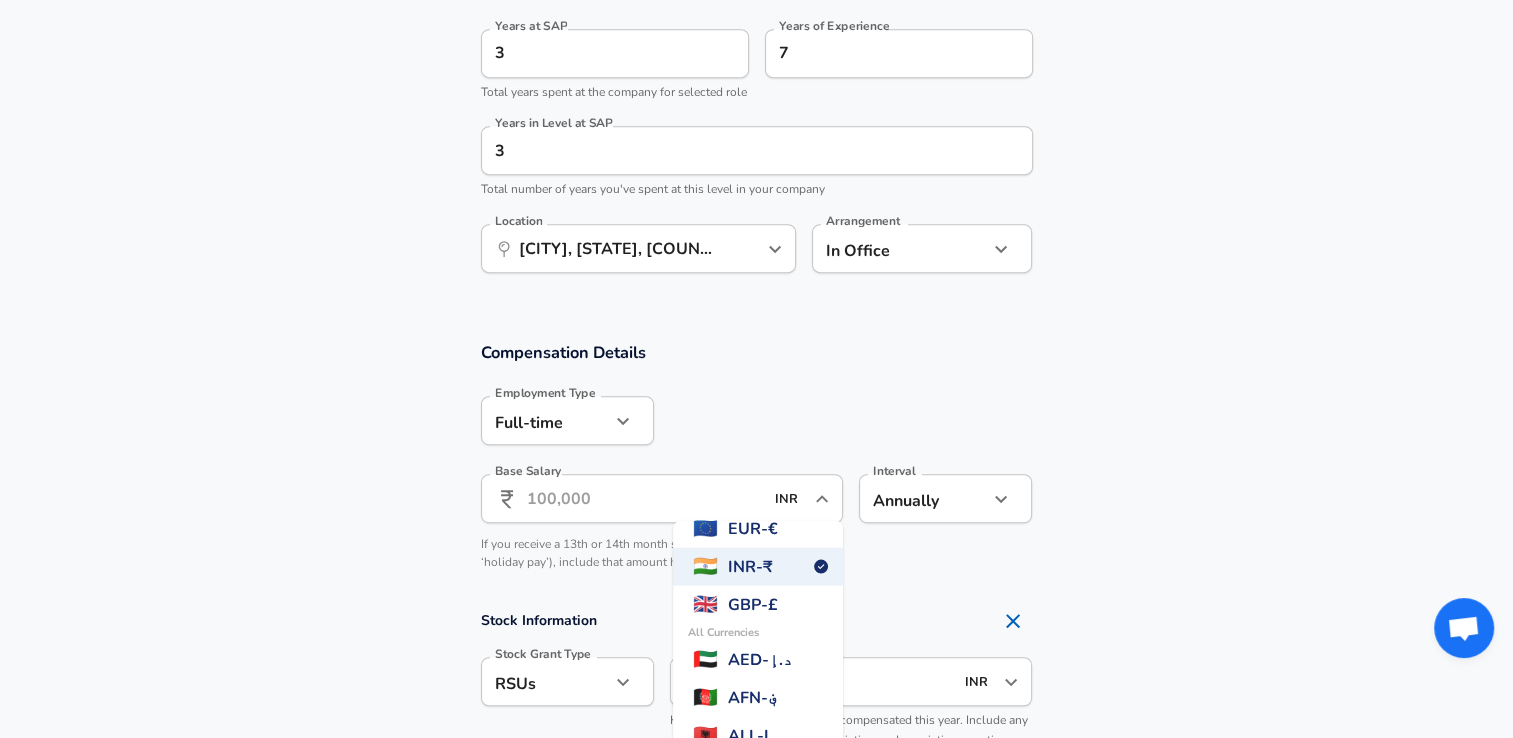 scroll, scrollTop: 76, scrollLeft: 0, axis: vertical 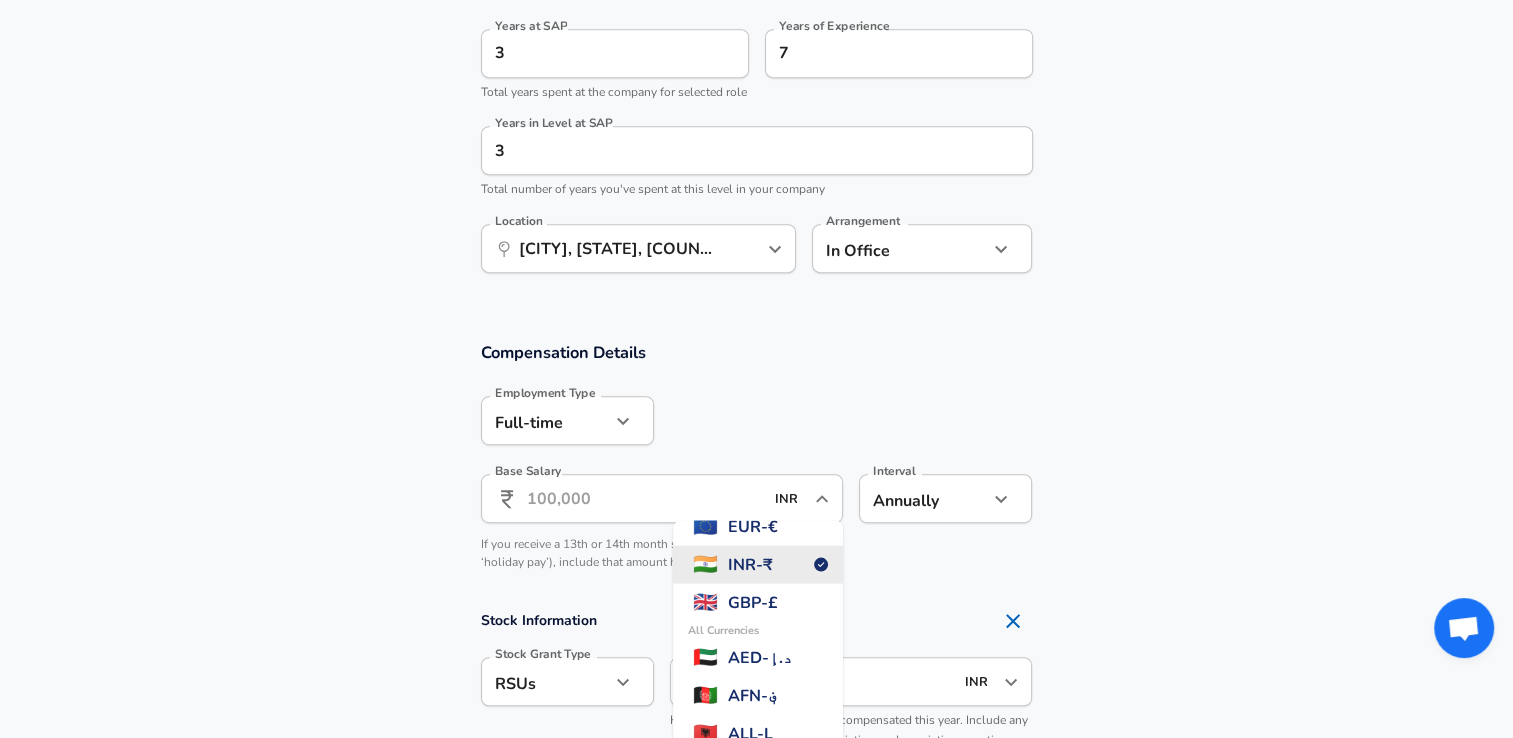 click on "INR  -  ₹" at bounding box center (750, 565) 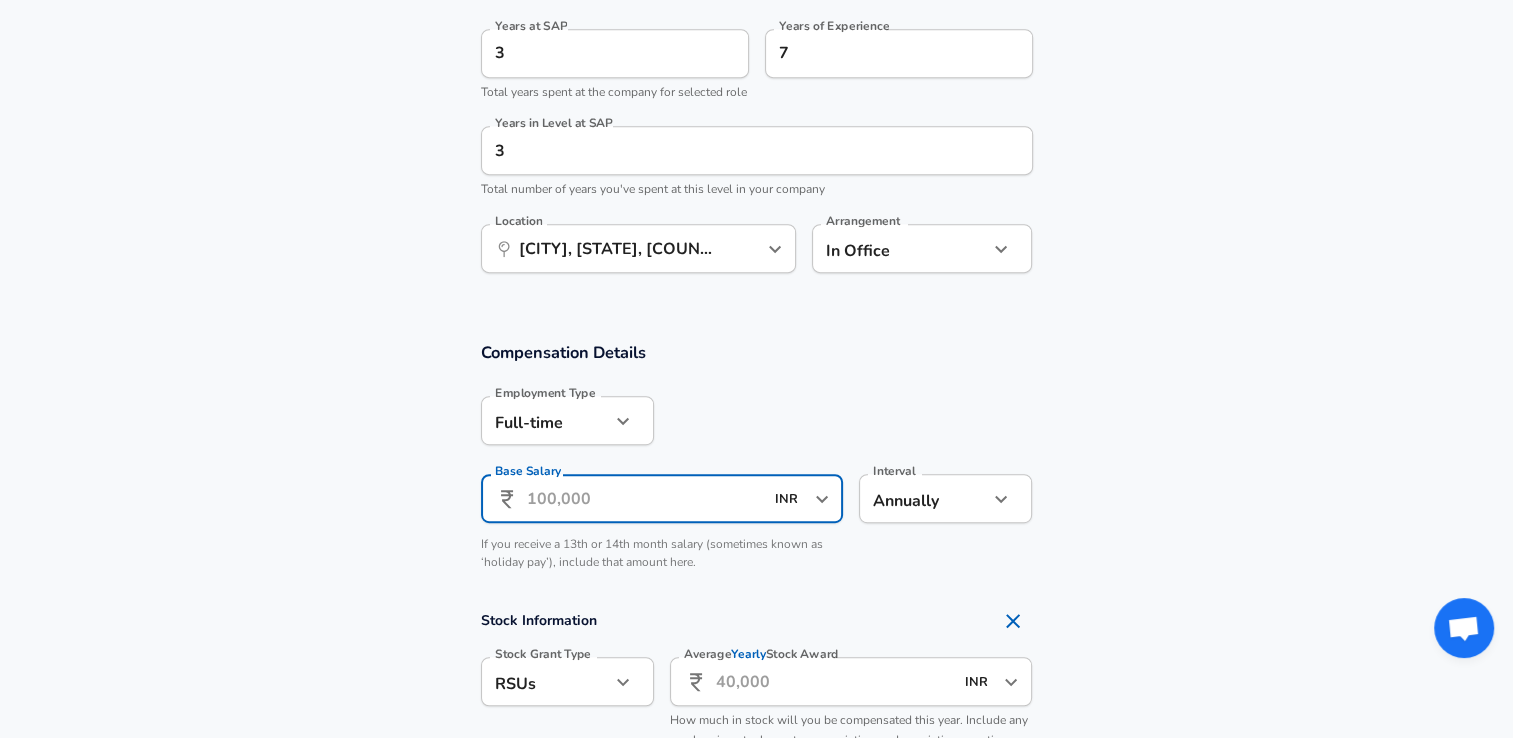 click on "Base Salary" at bounding box center [645, 498] 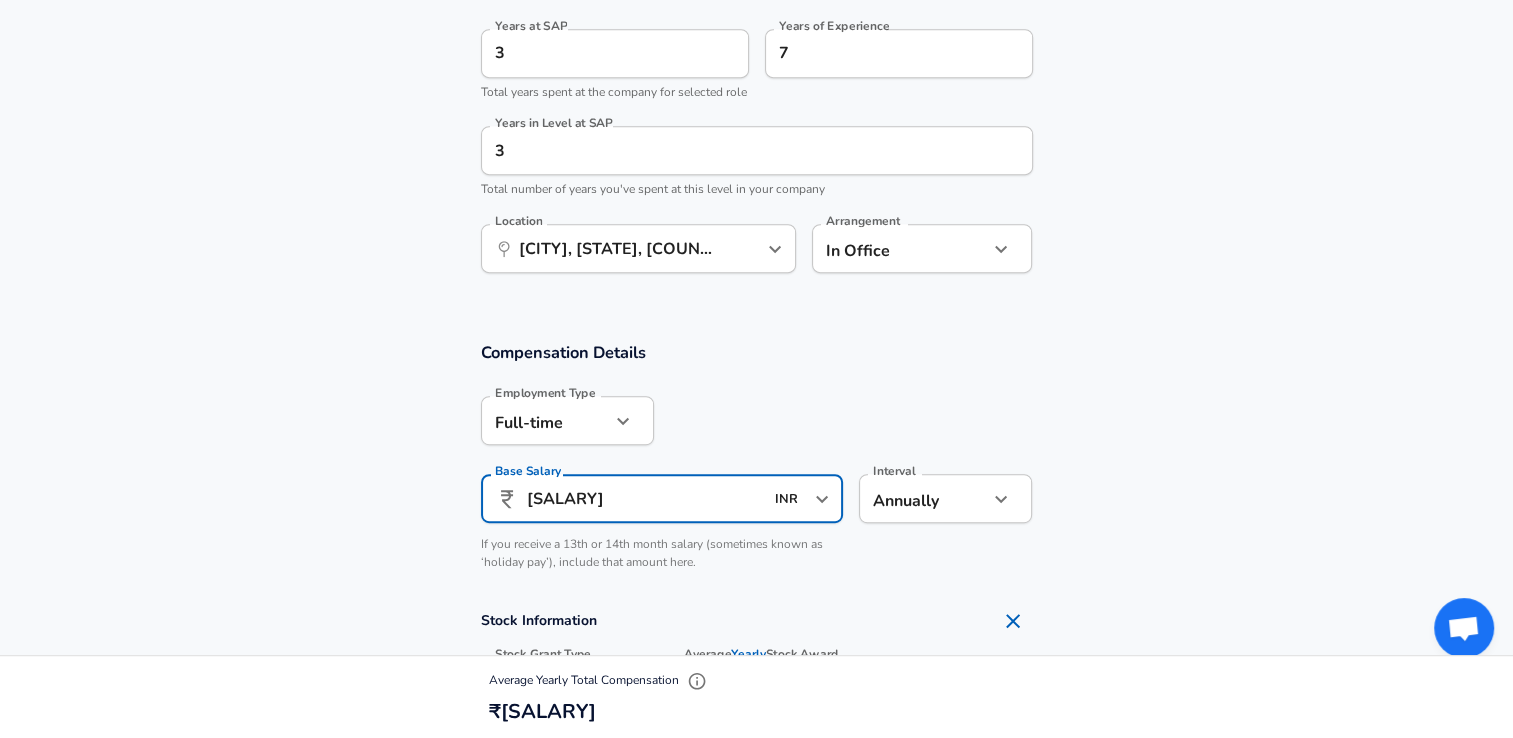 type on "[SALARY]" 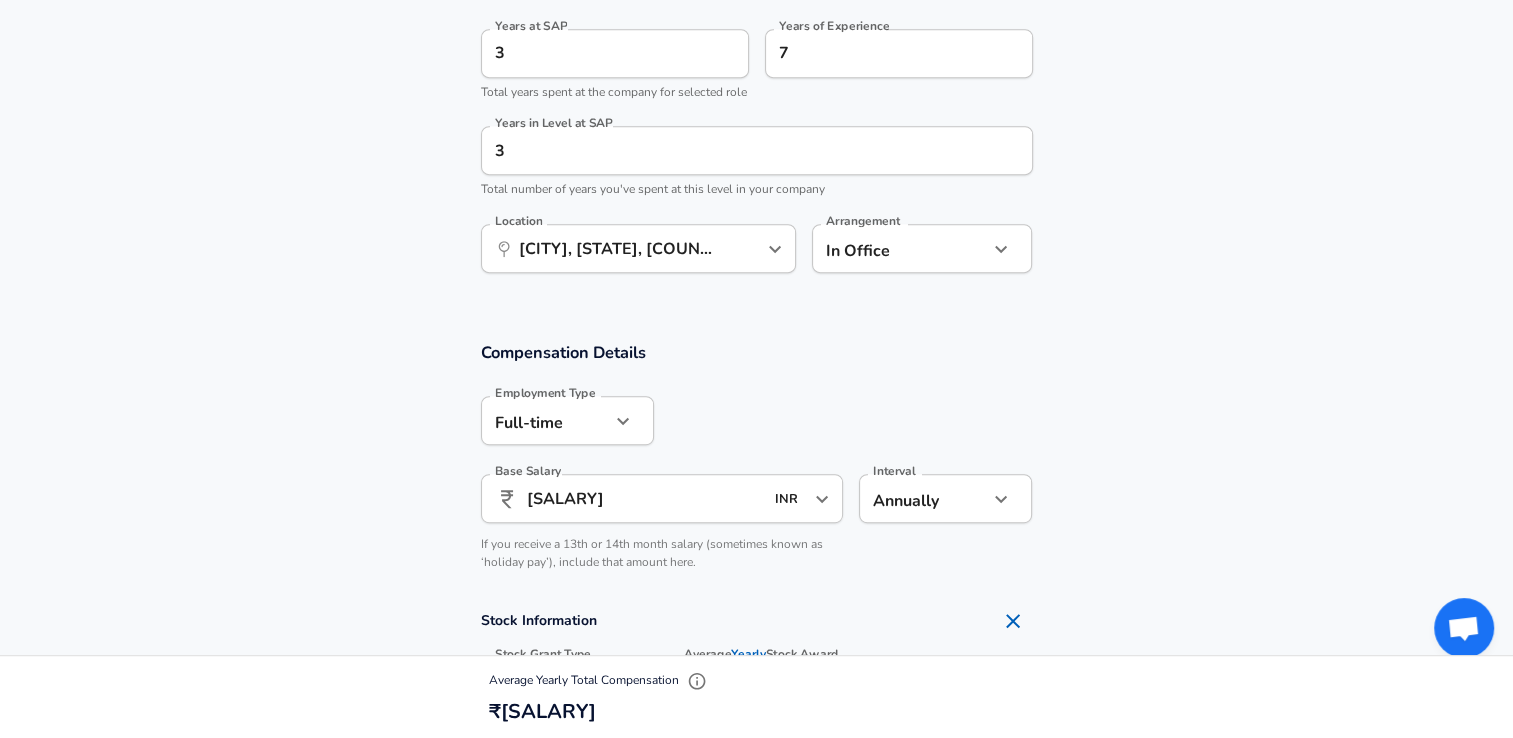 click on "Interval Annually yearly Interval" at bounding box center [937, 497] 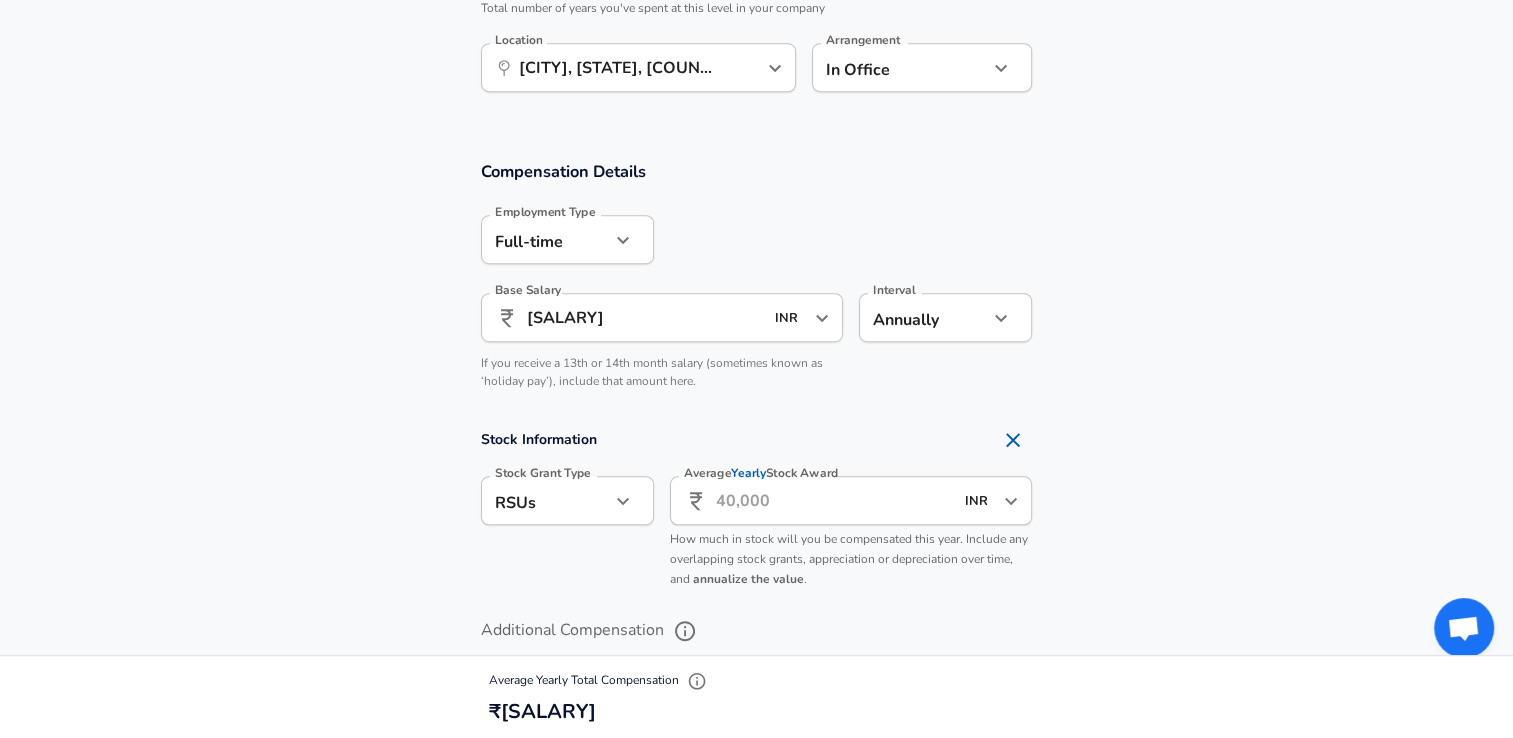 scroll, scrollTop: 1215, scrollLeft: 0, axis: vertical 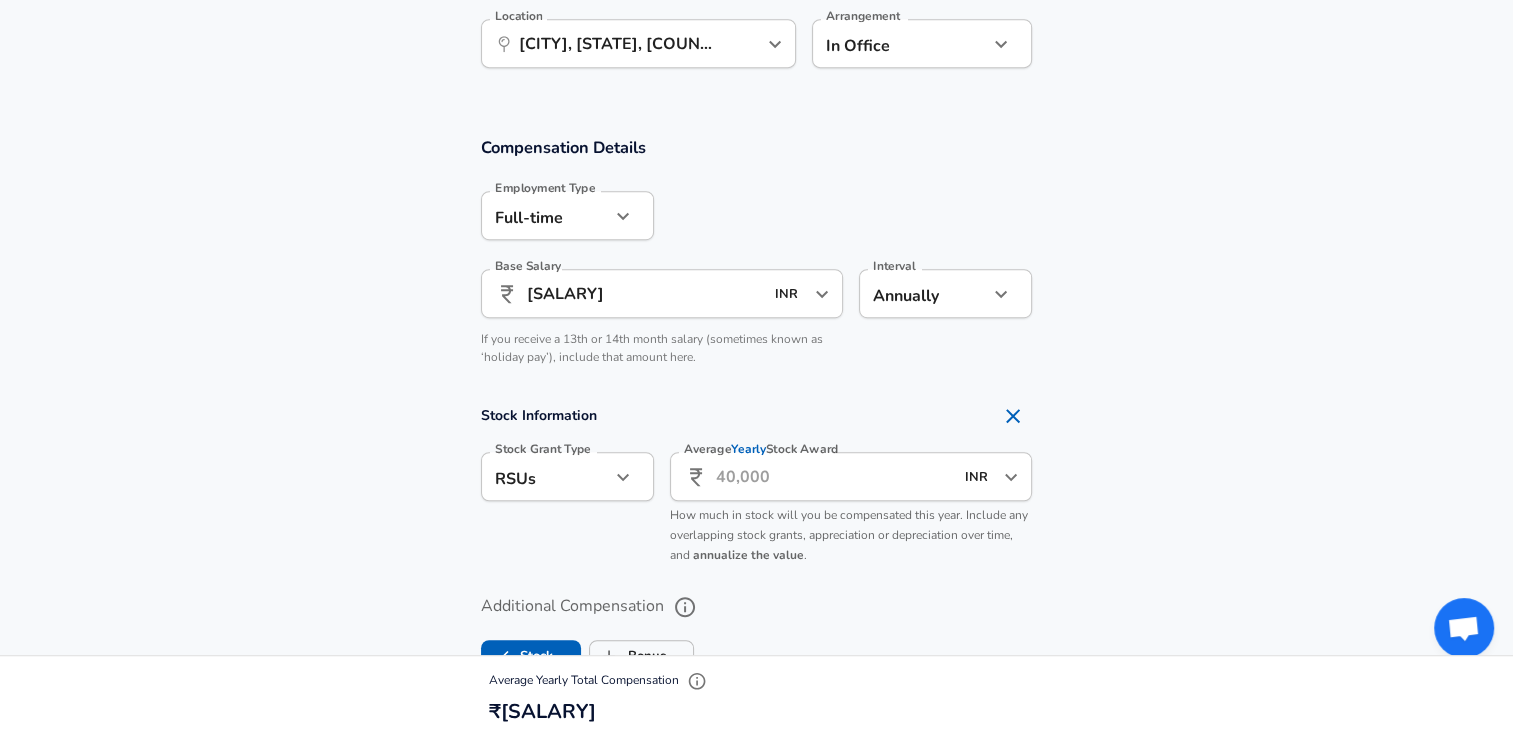 click on "How much in stock will you be compensated this year. Include any overlapping stock grants, appreciation or depreciation over time, and   annualize the value ." at bounding box center [851, 536] 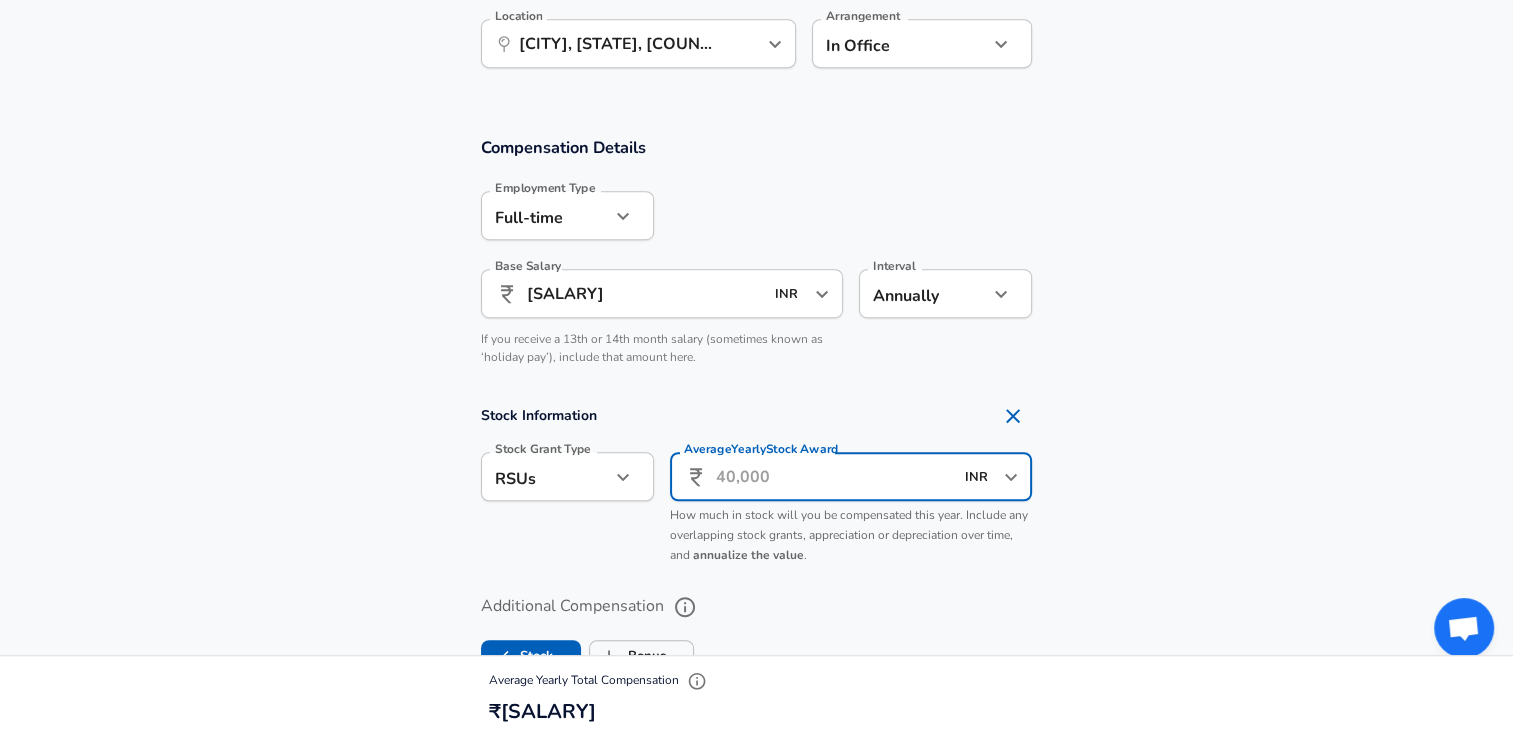 click on "Average  Yearly  Stock Award" at bounding box center (834, 476) 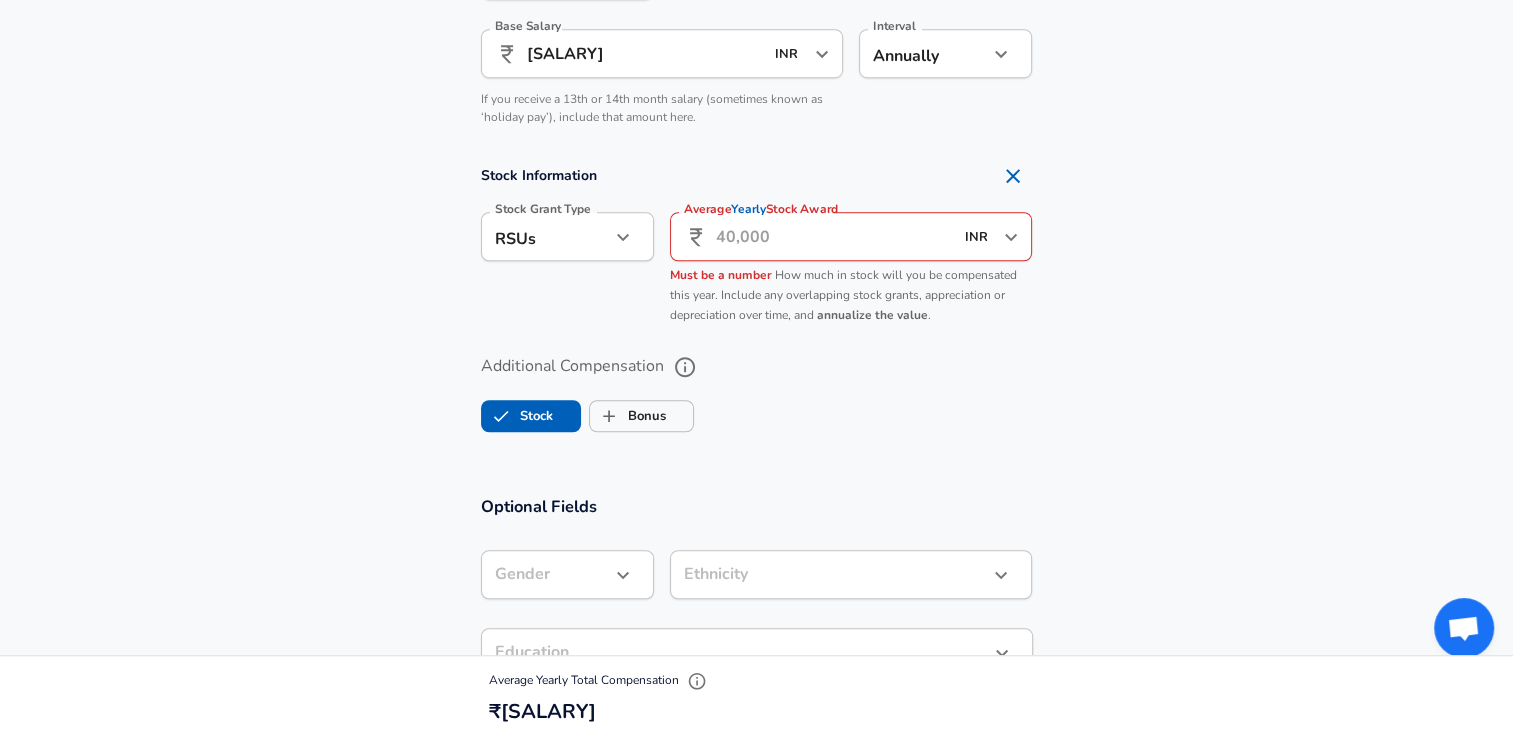 click on "Compensation Details Employment Type Full-time full_time Employment Type Base Salary ​ [SALARY] INR ​ Base Salary Interval Annually yearly Interval If you receive a 13th or 14th month salary (sometimes known as ‘holiday pay’), include that amount here. Stock Information Stock Grant Type RSUs stock Stock Grant Type Average Yearly Stock Award ​ INR ​ Average Yearly Stock Award Must be a number How much in stock will you be compensated this year. Include any overlapping stock grants, appreciation or depreciation over time, and annualize the value . Additional Compensation Stock Bonus" at bounding box center (756, 172) 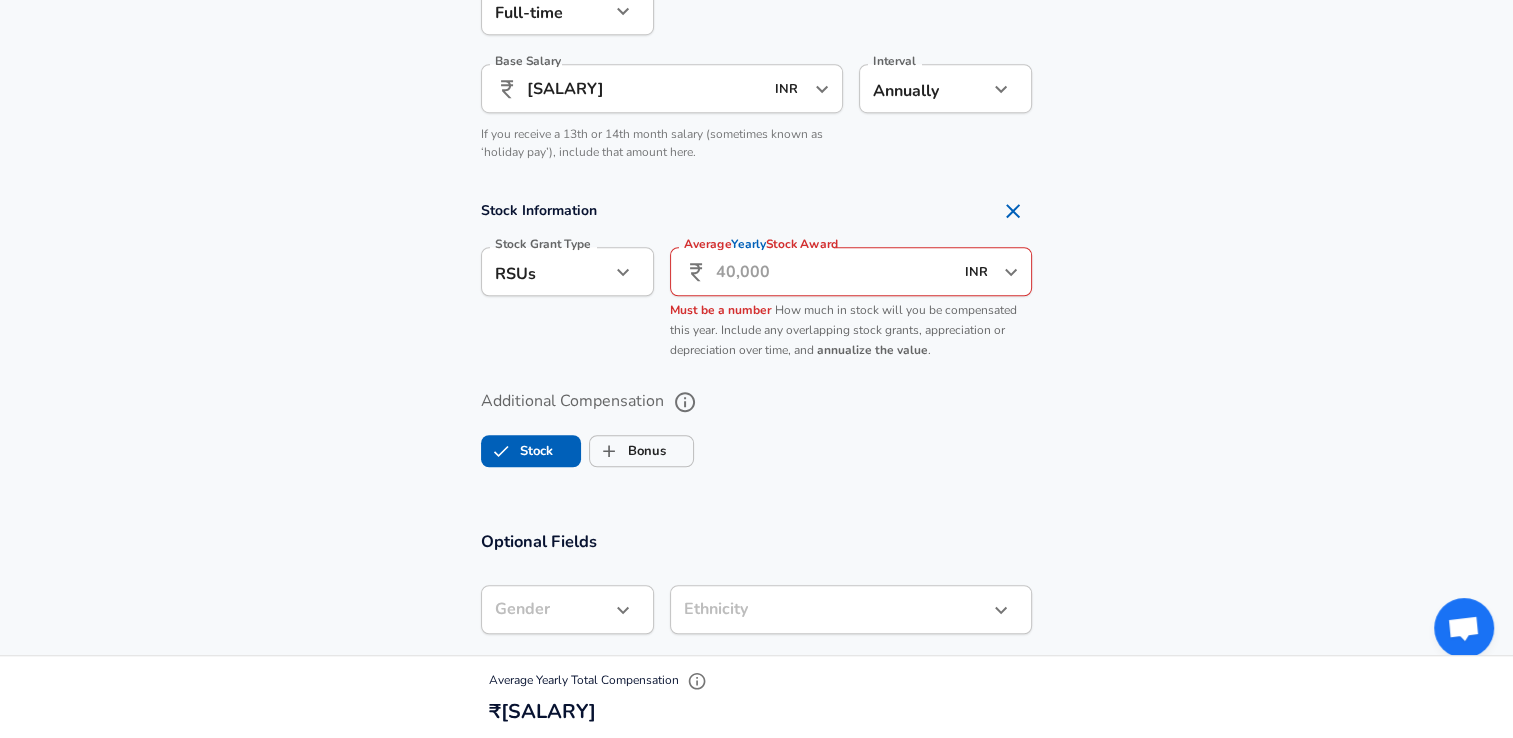 scroll, scrollTop: 1419, scrollLeft: 0, axis: vertical 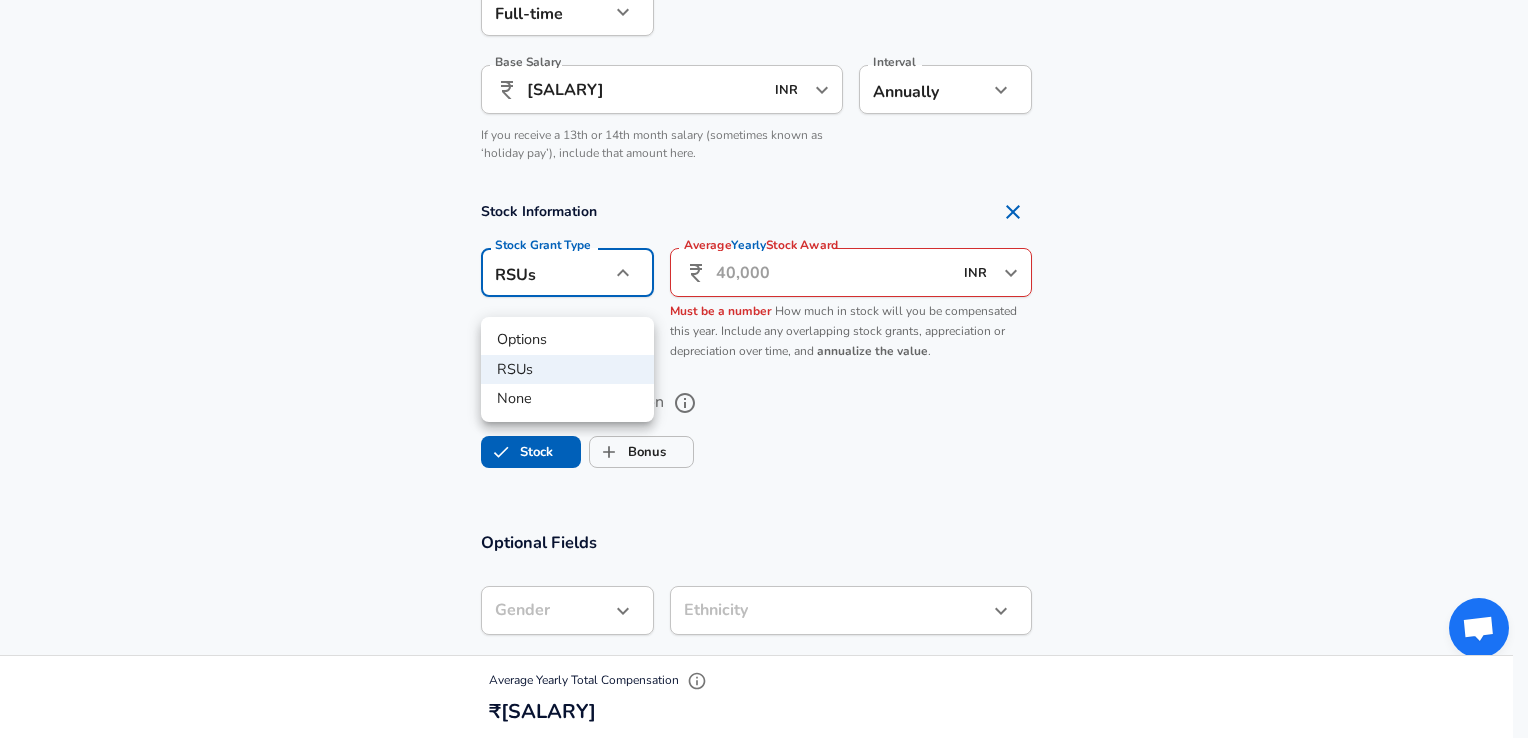 click on "Restart Add Your Salary Upload your offer letter to verify your submission Enhance Privacy and Anonymity No Automatically hides specific fields until there are enough submissions to safely display the full details. More Details Based on your submission and the data points that we have already collected, we will automatically hide and anonymize specific fields if there aren't enough data points to remain sufficiently anonymous. Company & Title Information Enter the company you received your offer from Company SAP Company Select the title that closest resembles your official title. This should be similar to the title that was present on your offer letter. Title Software Engineer Title Job Family Software Engineer Job Family Select a Specialization that best fits your role. If you can't find one, select 'Other' to enter a custom specialization Select Specialization Full Stack Full Stack Select Specialization Level Level Work Experience and Location New Offer Employee Yes yes Years at SAP 3 Years at SAP" at bounding box center [764, -1050] 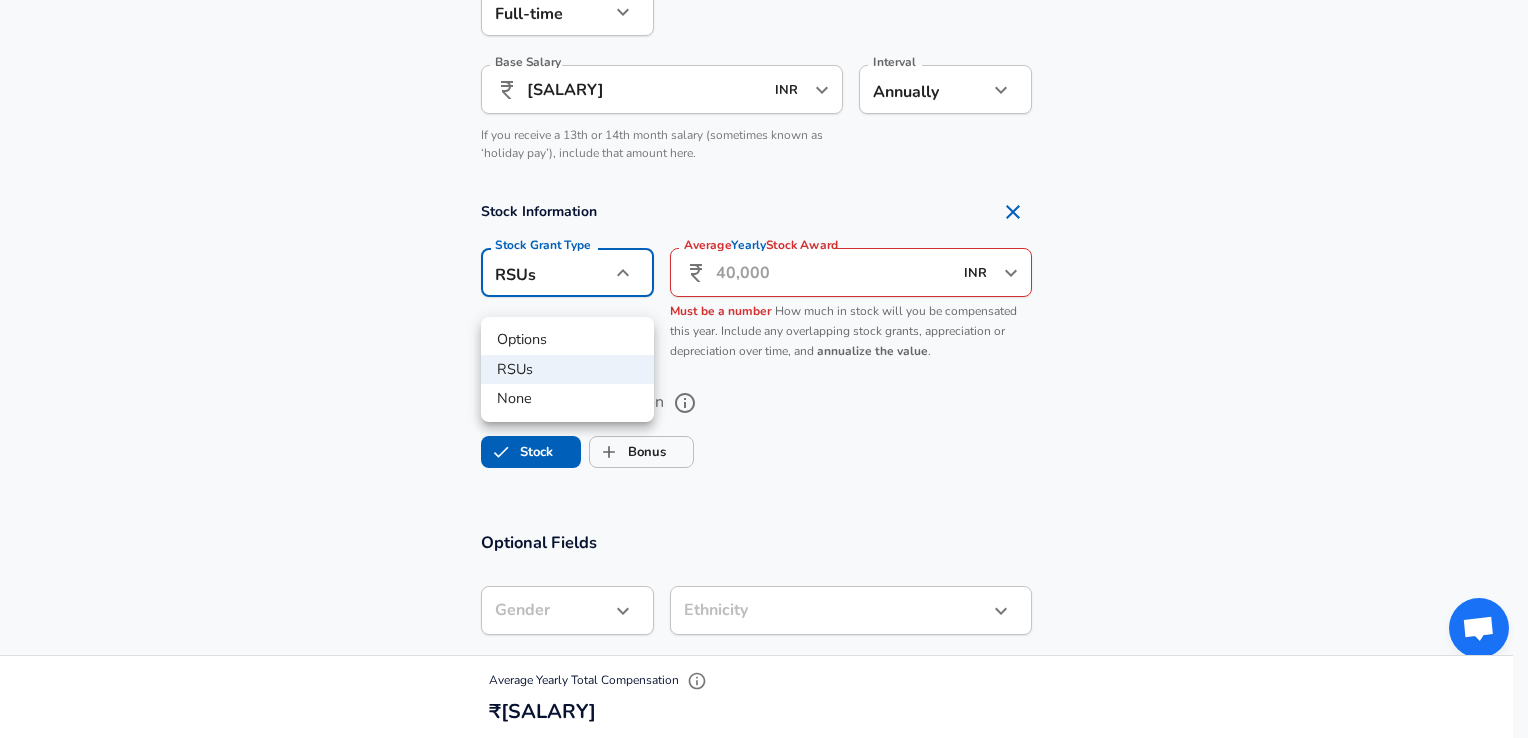 click at bounding box center (764, 369) 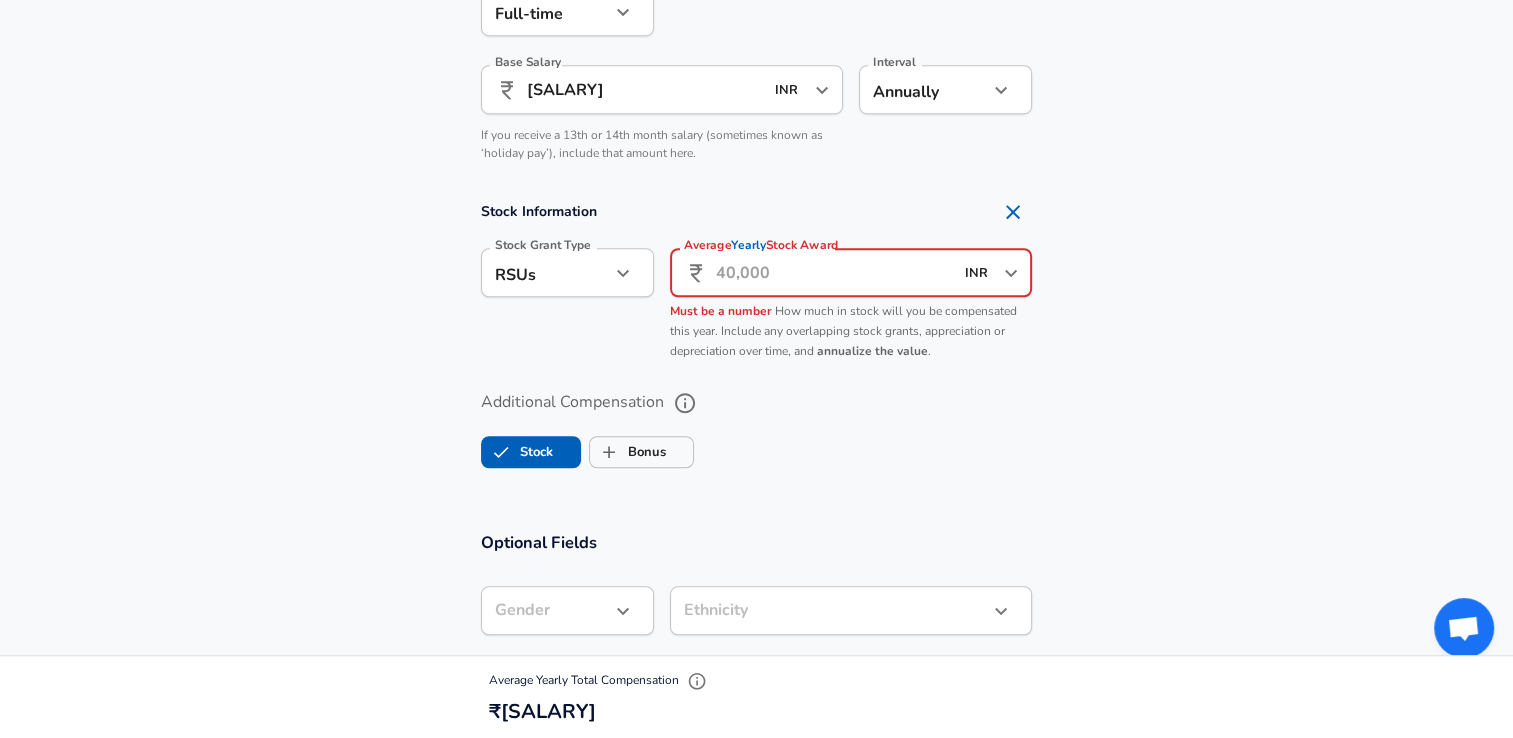 click on "Average  Yearly  Stock Award" at bounding box center (834, 272) 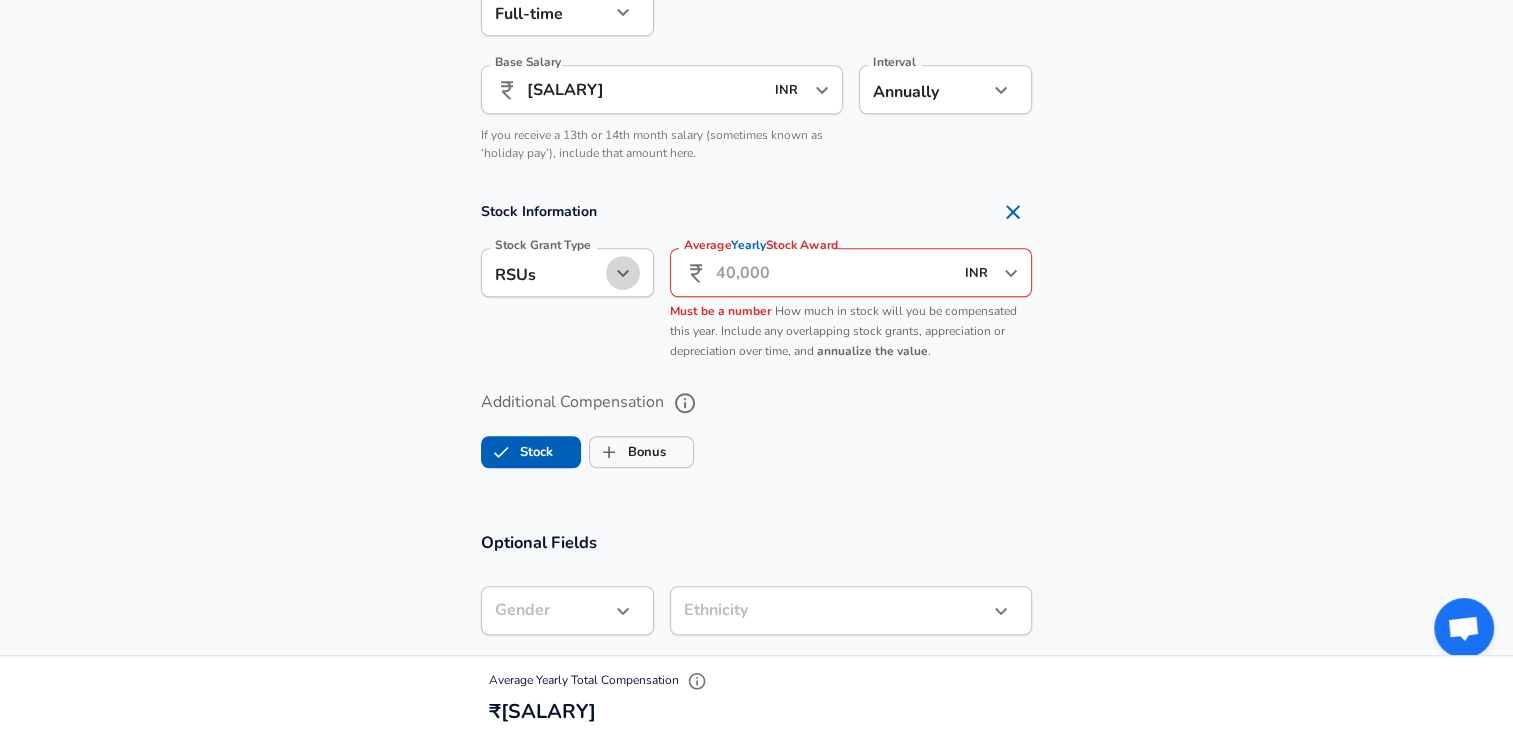 click 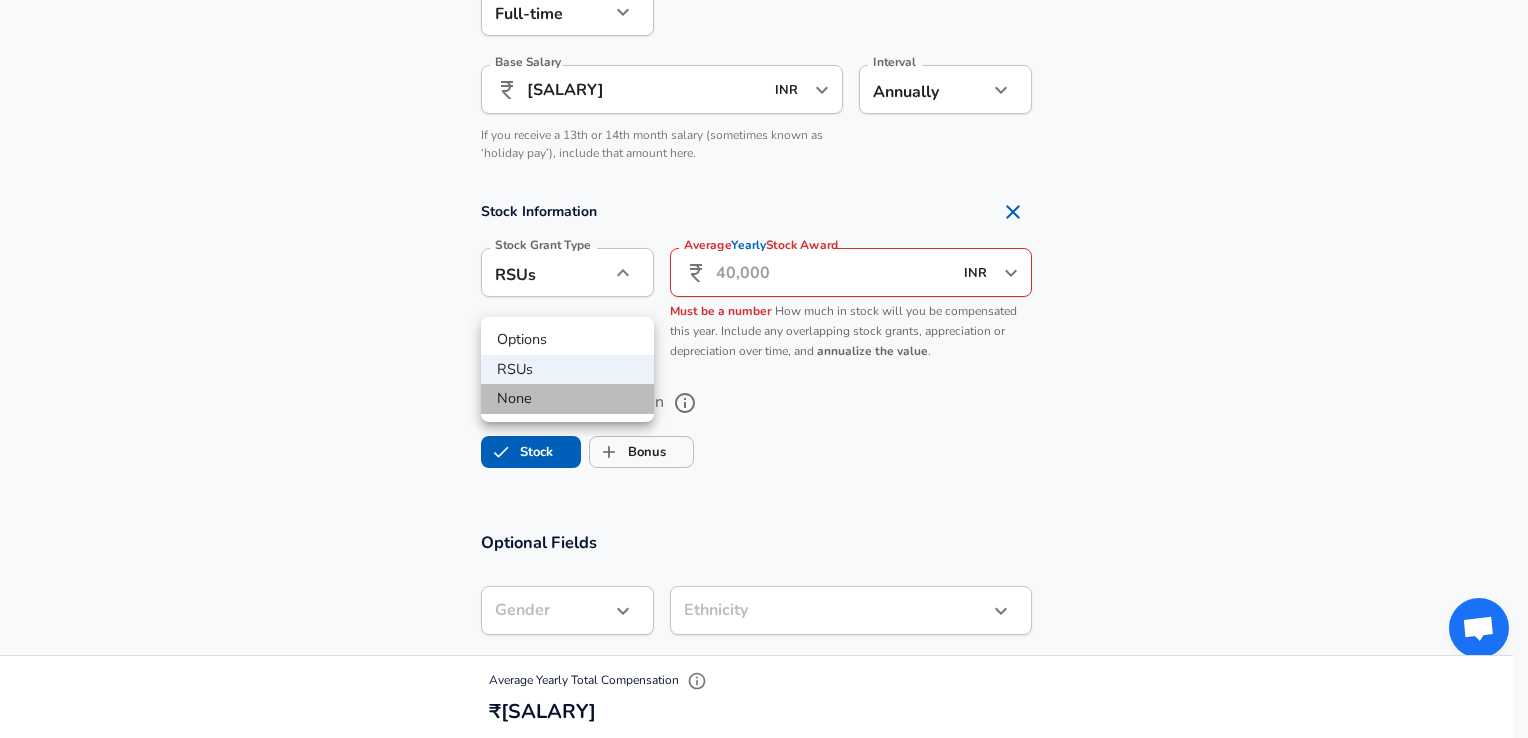 click on "None" at bounding box center (567, 399) 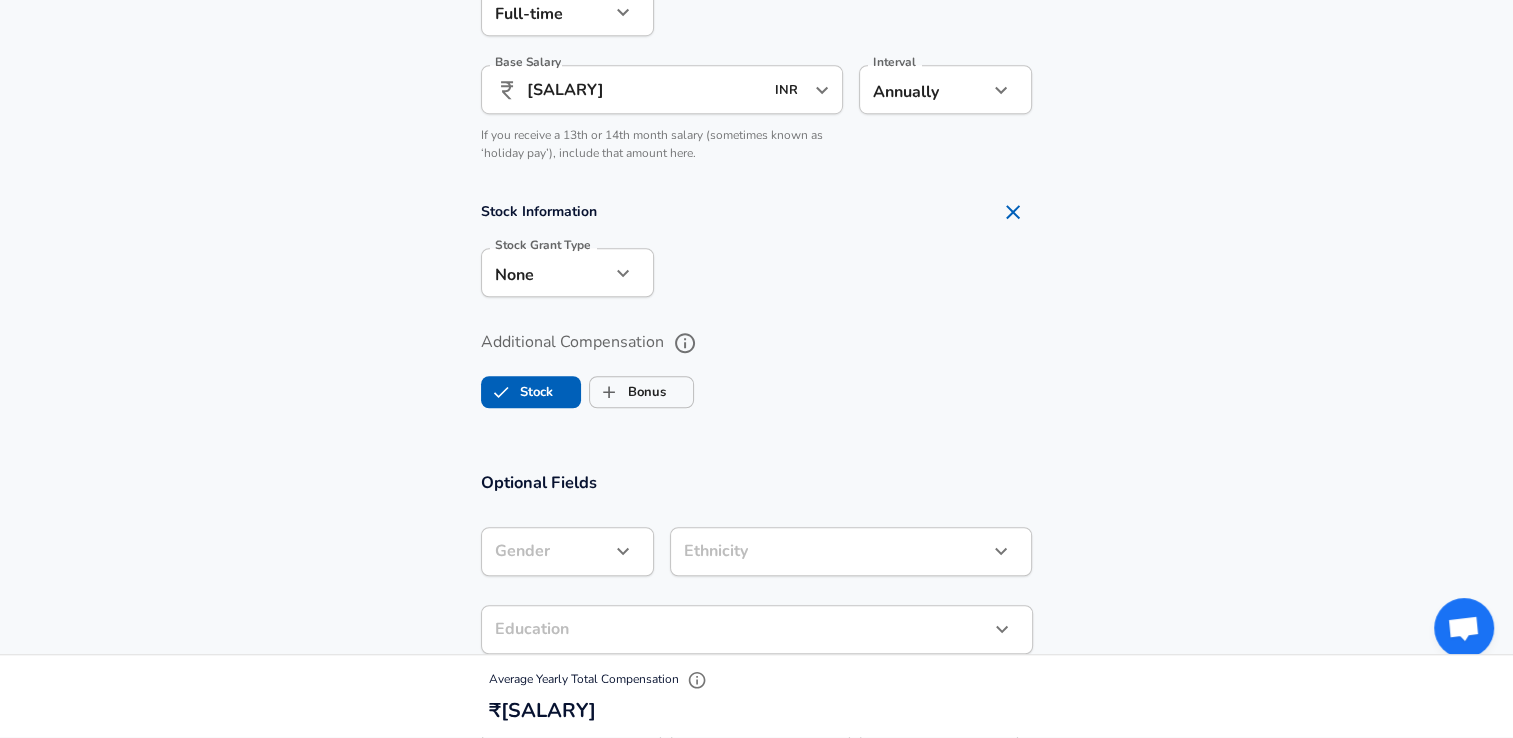 click on "Stock Bonus" at bounding box center [757, 388] 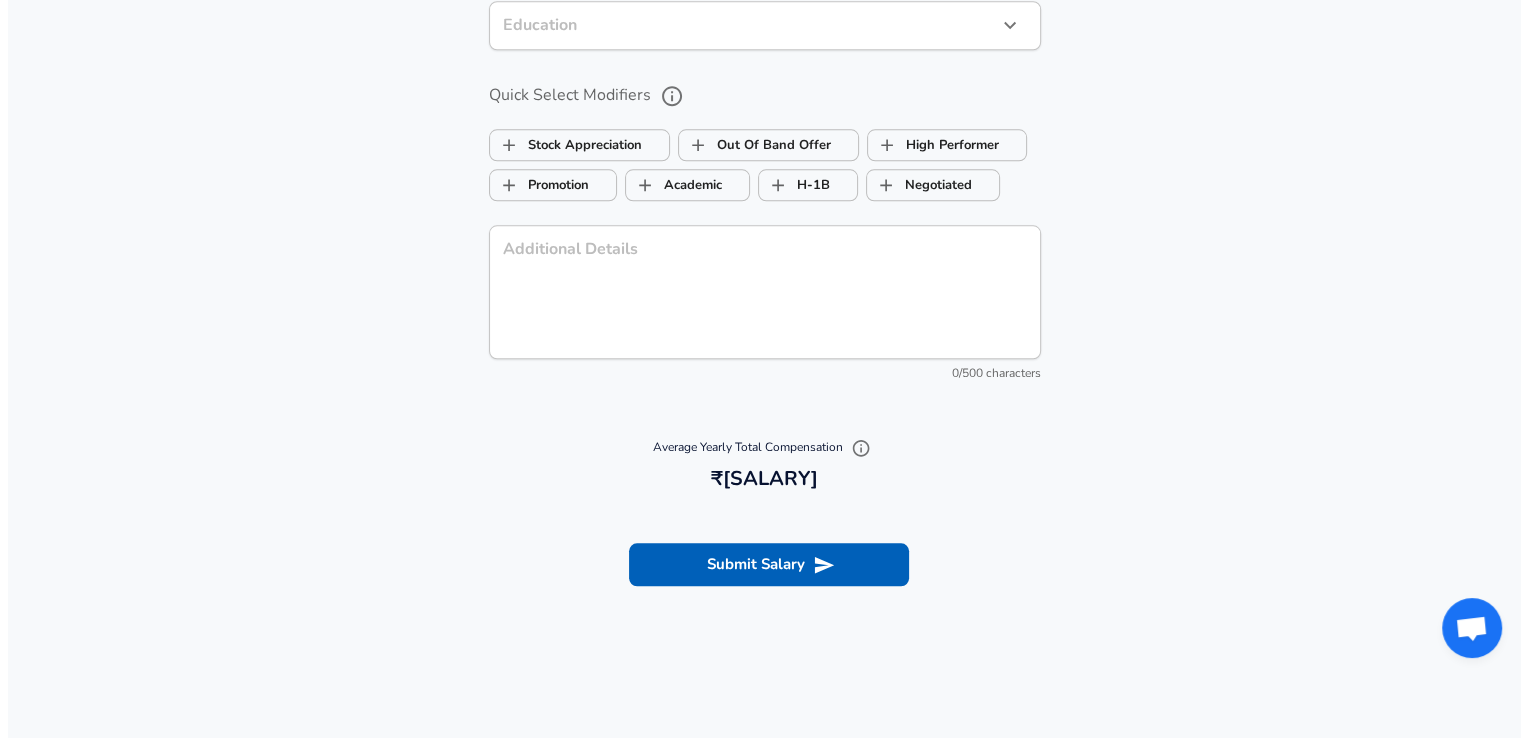 scroll, scrollTop: 2037, scrollLeft: 0, axis: vertical 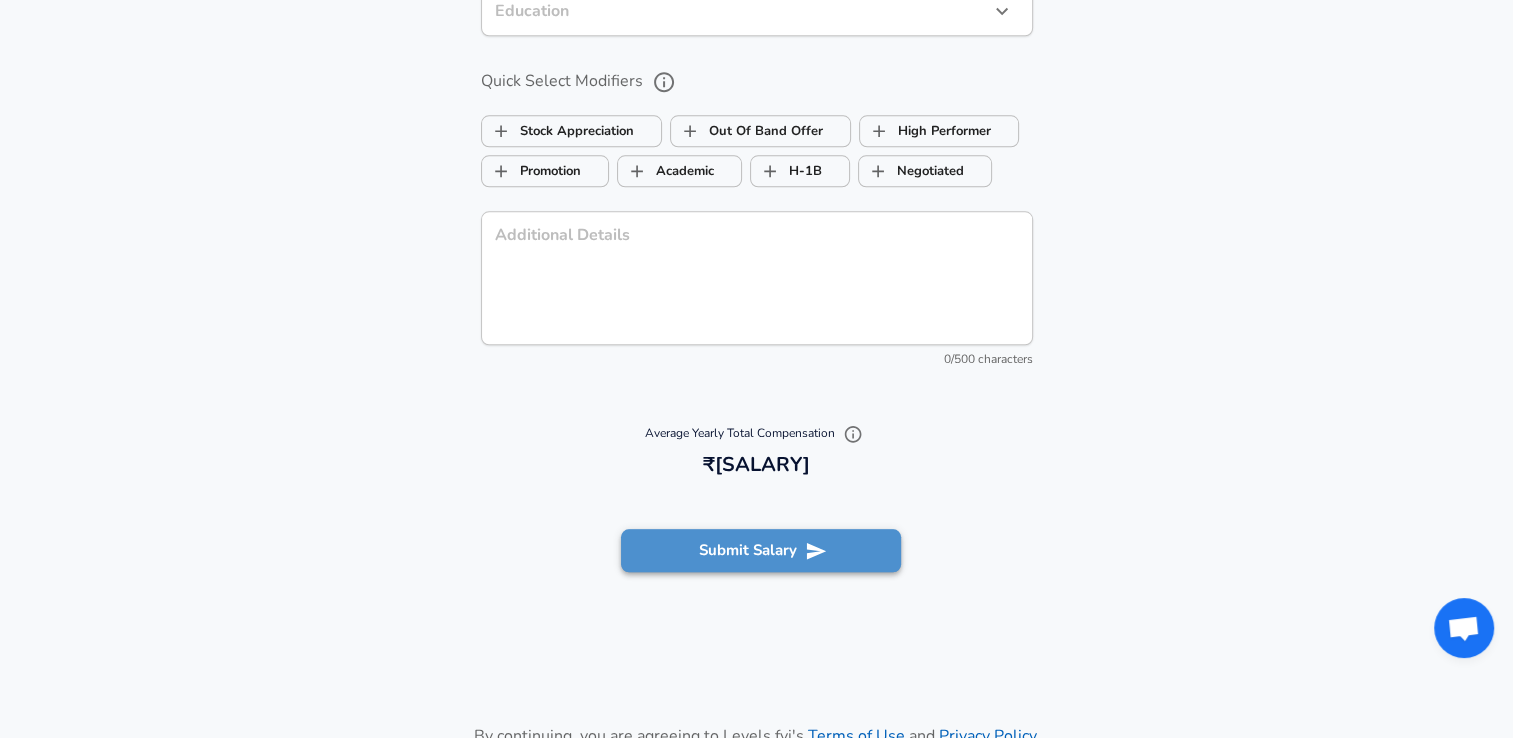 click on "Submit Salary" at bounding box center (761, 550) 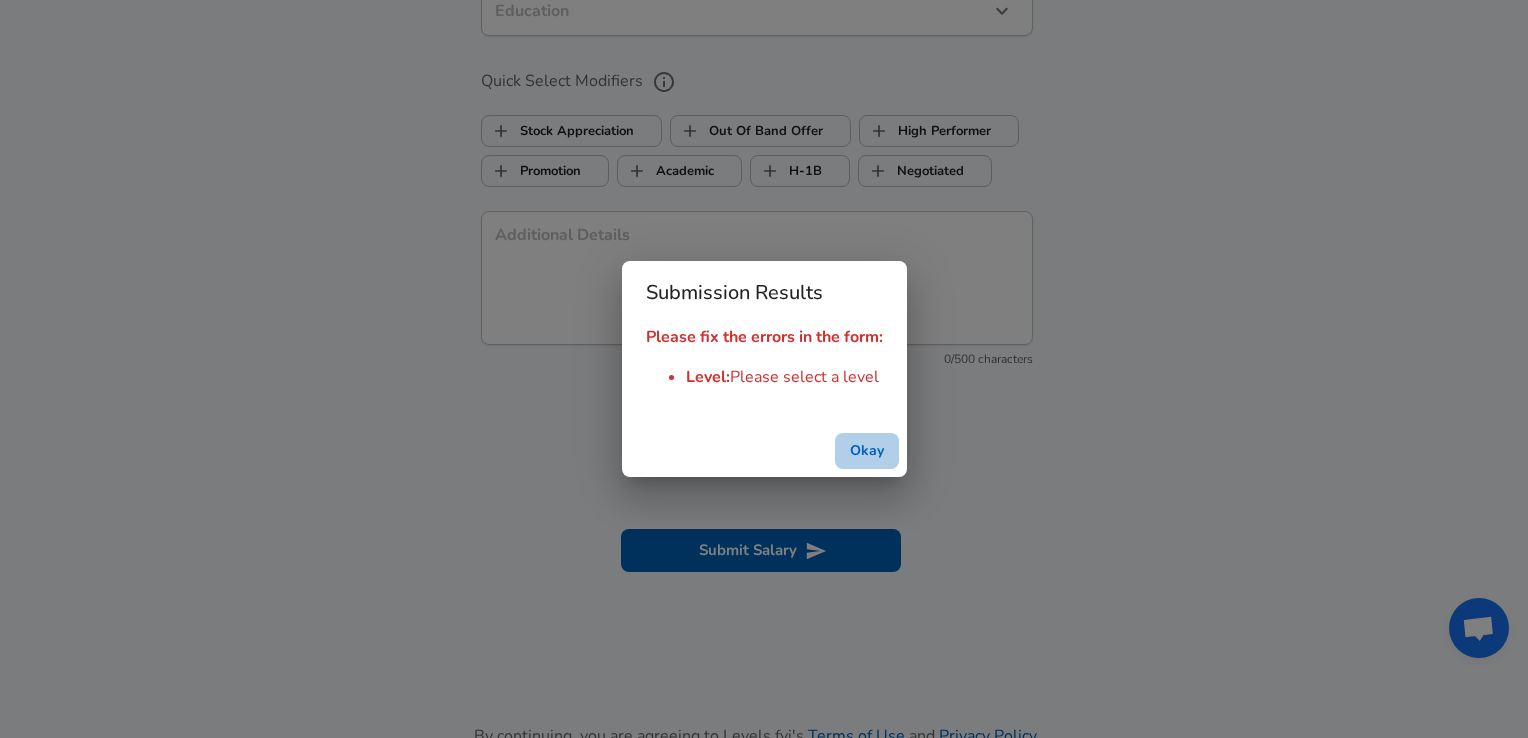 click on "Okay" at bounding box center [867, 451] 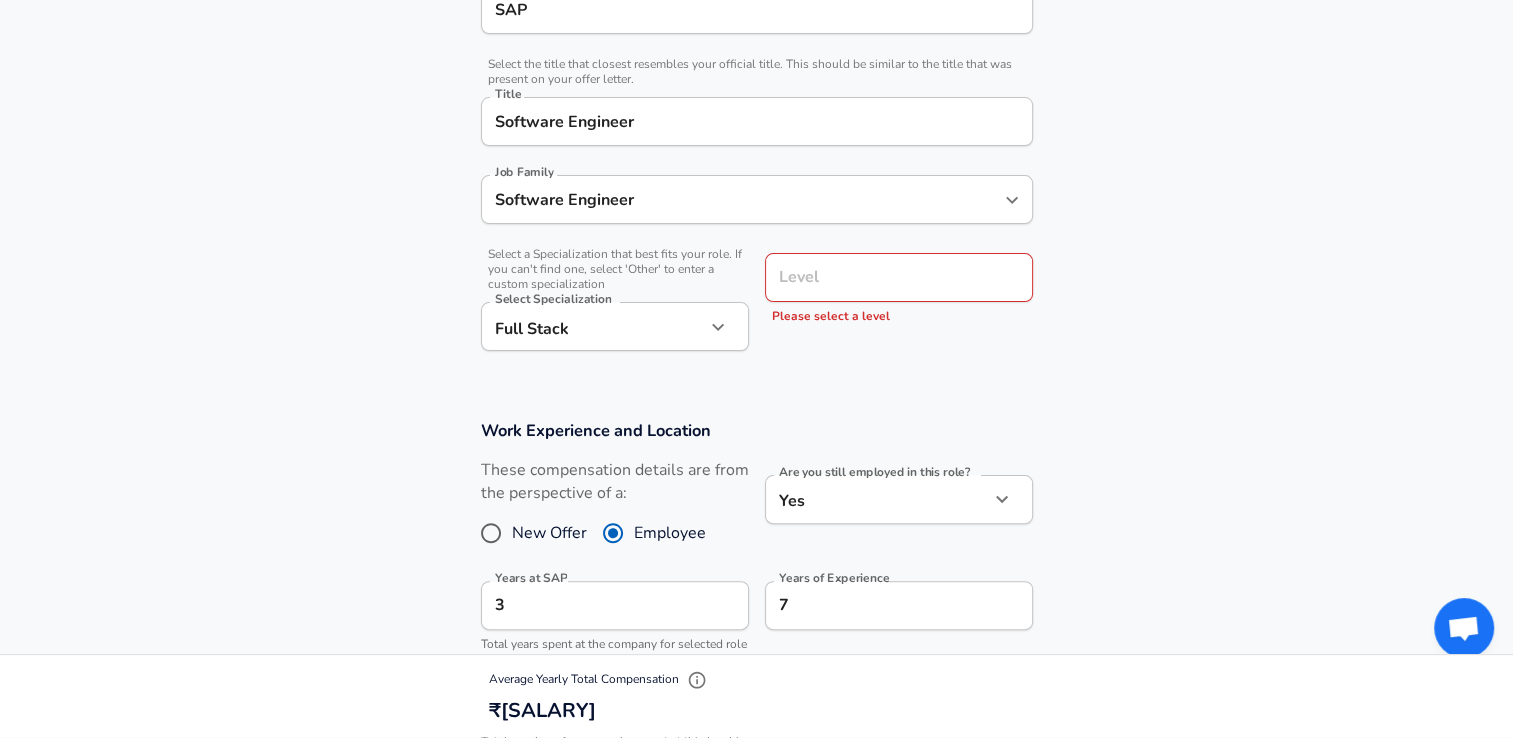 scroll, scrollTop: 457, scrollLeft: 0, axis: vertical 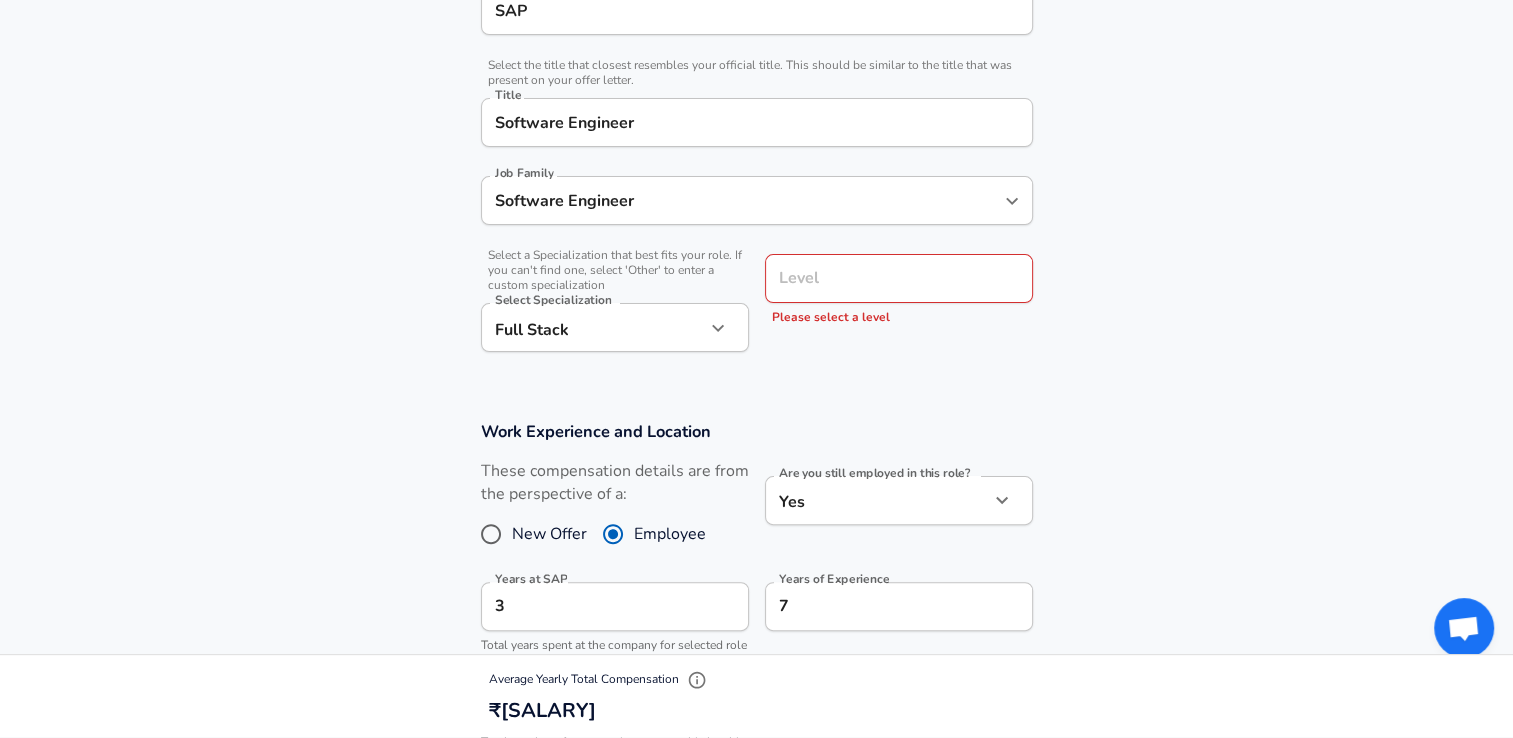 click on "Level" at bounding box center (899, 278) 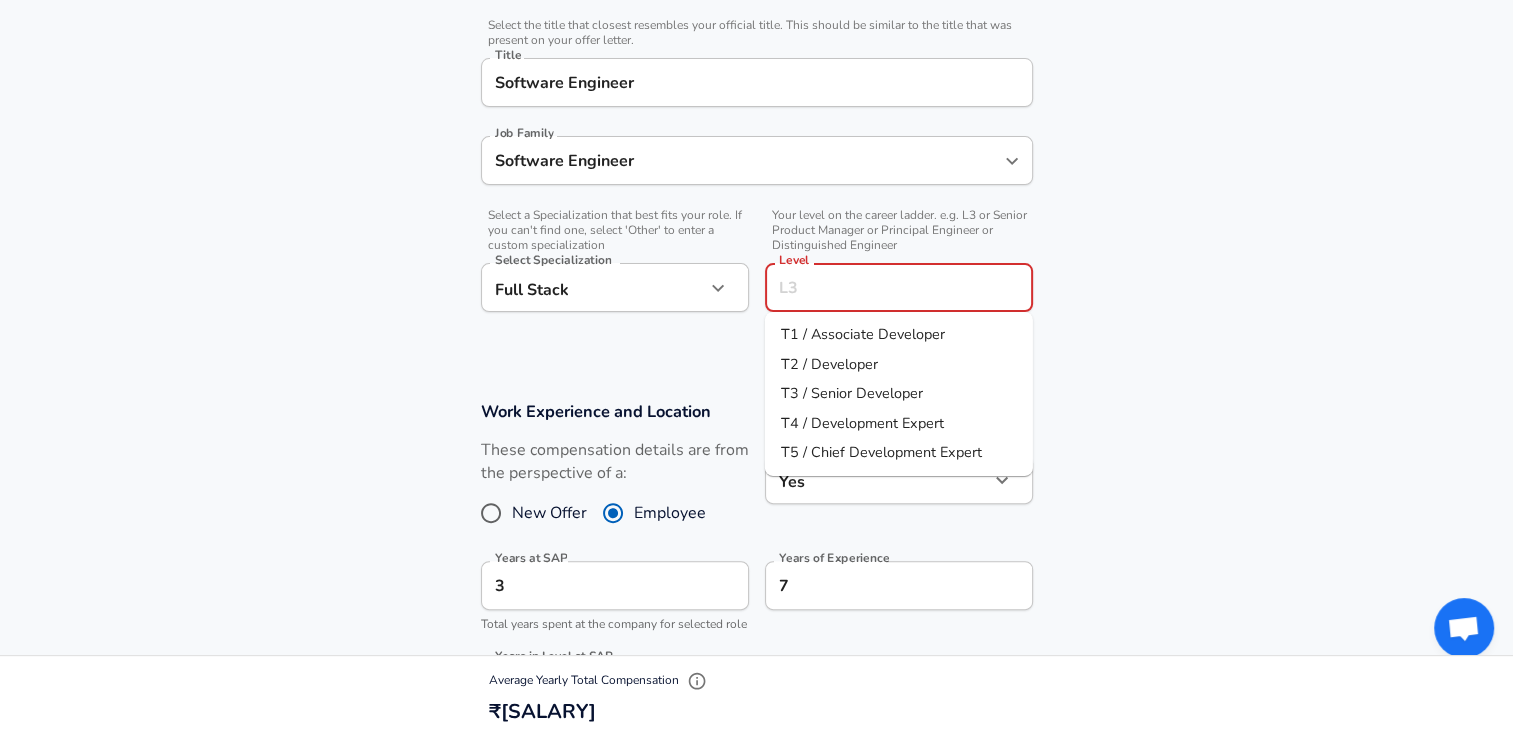 click on "T2 / Developer" at bounding box center [829, 363] 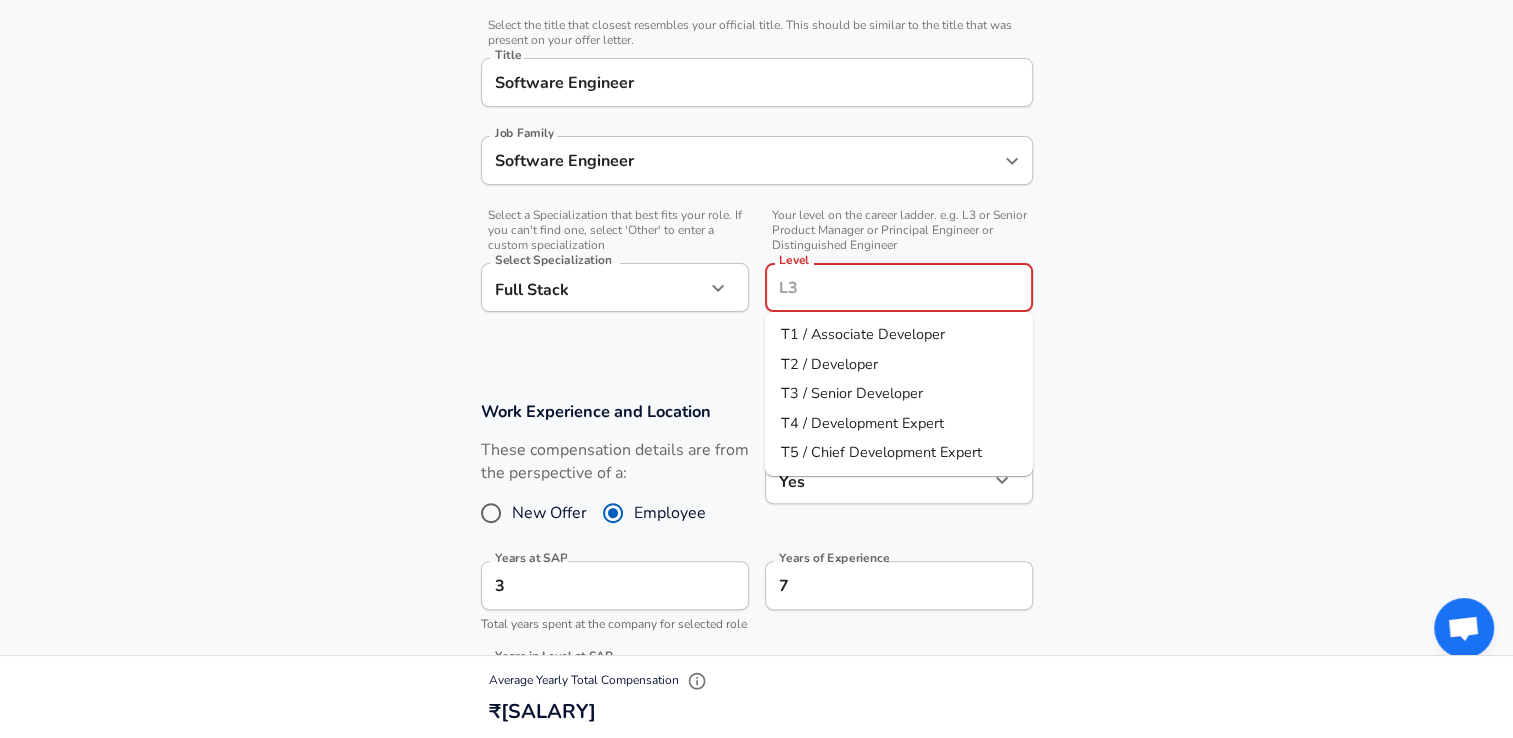 type on "T2 / Developer" 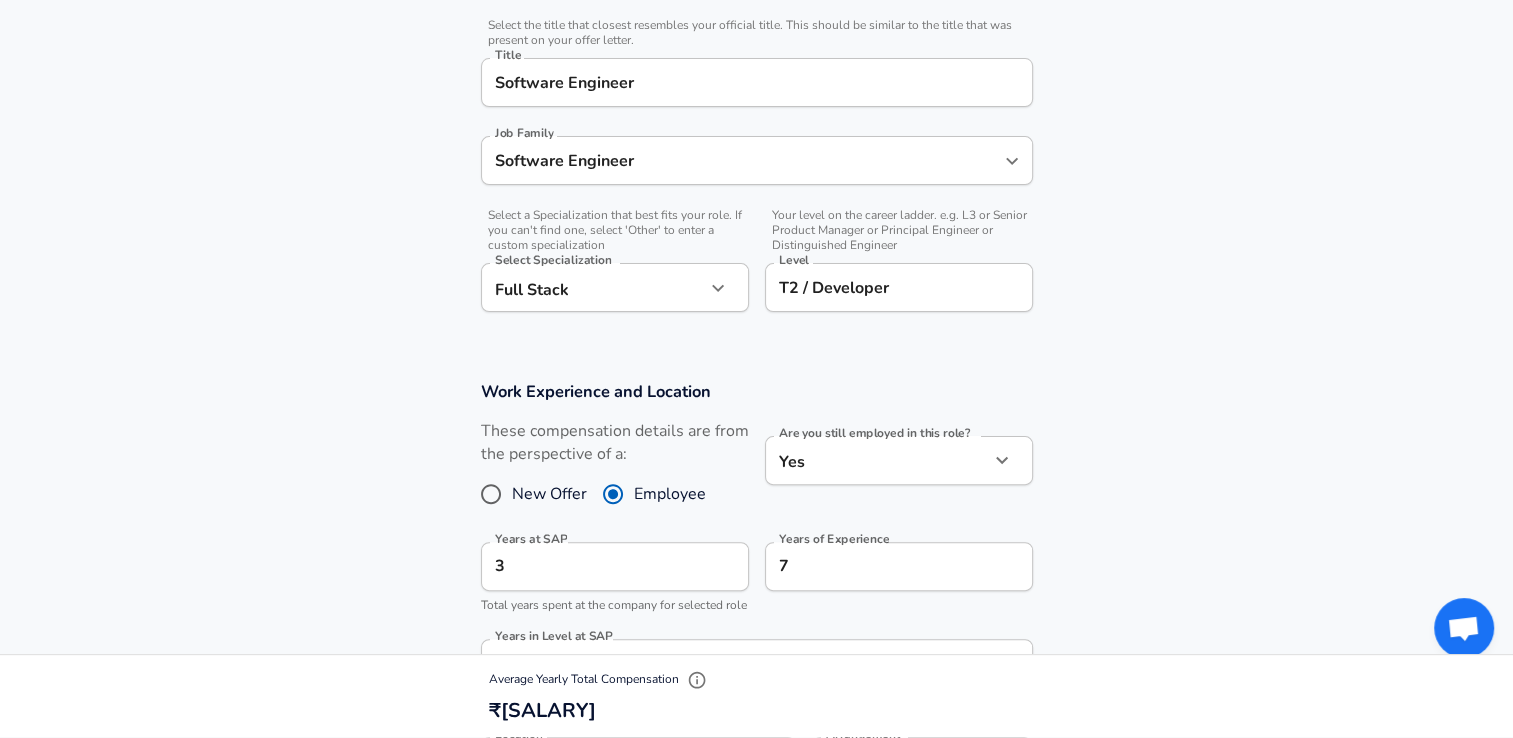 click on "Work Experience and Location" at bounding box center (757, 391) 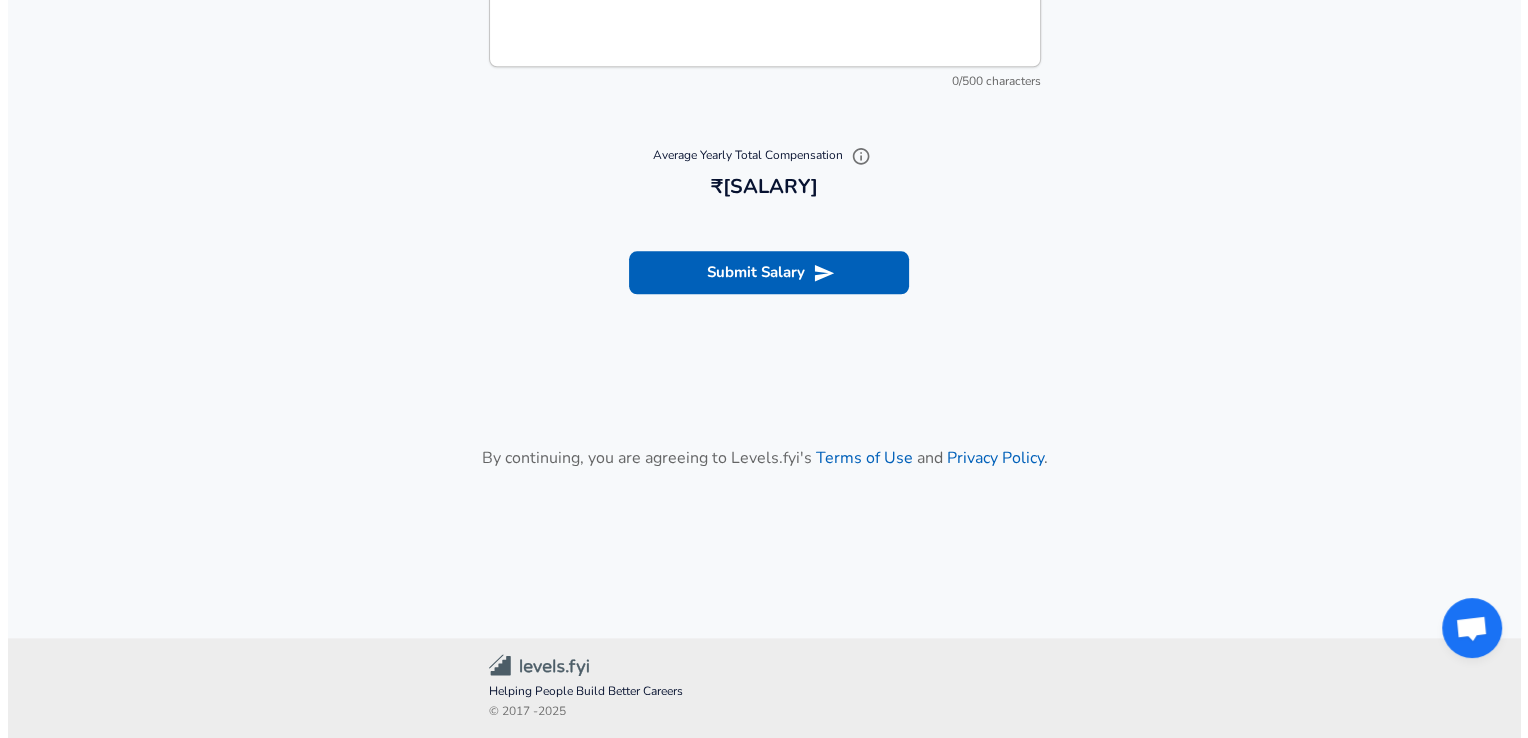 scroll, scrollTop: 2334, scrollLeft: 0, axis: vertical 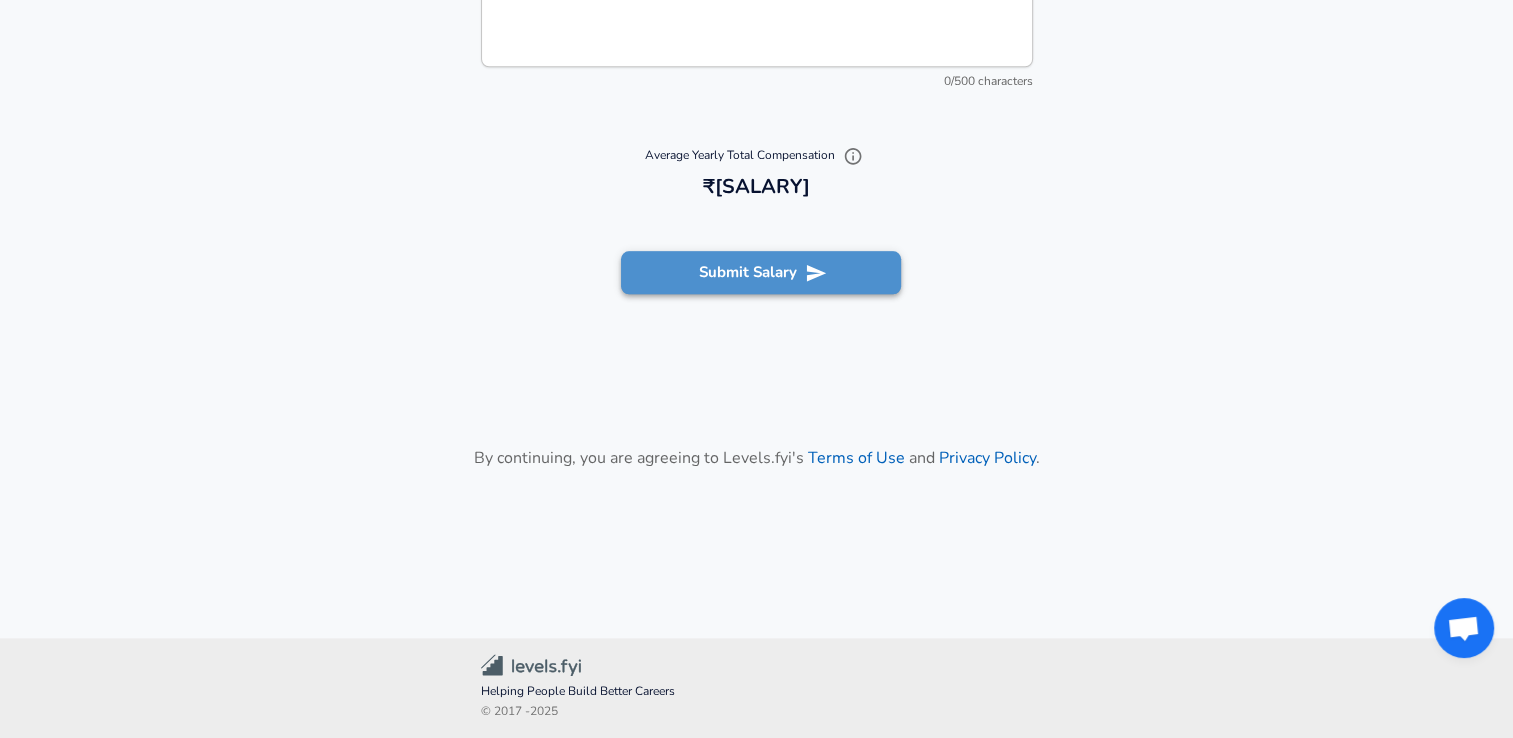 click on "Submit Salary" at bounding box center (761, 272) 